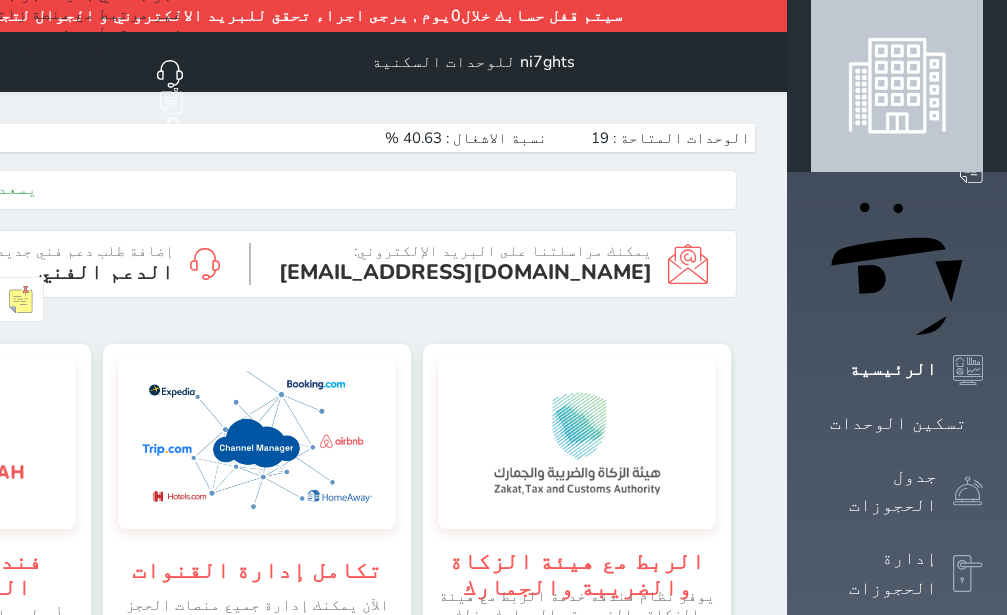 scroll, scrollTop: 0, scrollLeft: 0, axis: both 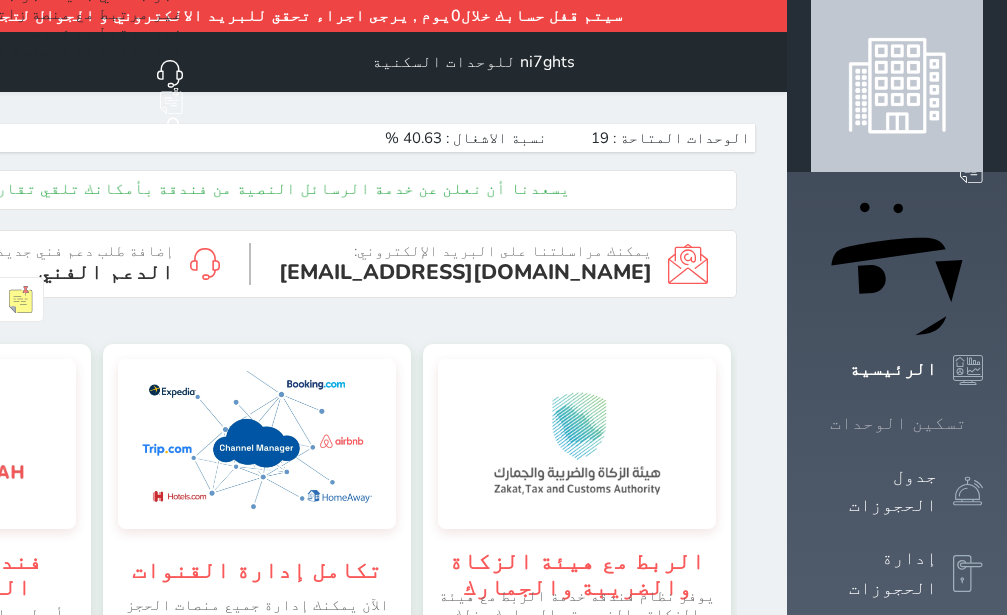 click on "تسكين الوحدات" at bounding box center [898, 423] 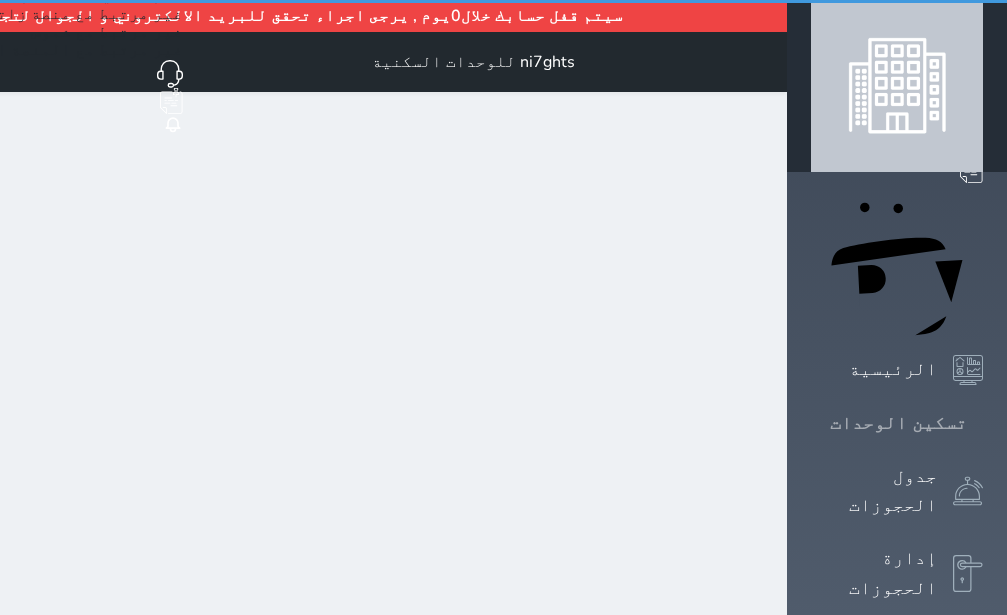 click on "تسكين الوحدات" at bounding box center (898, 423) 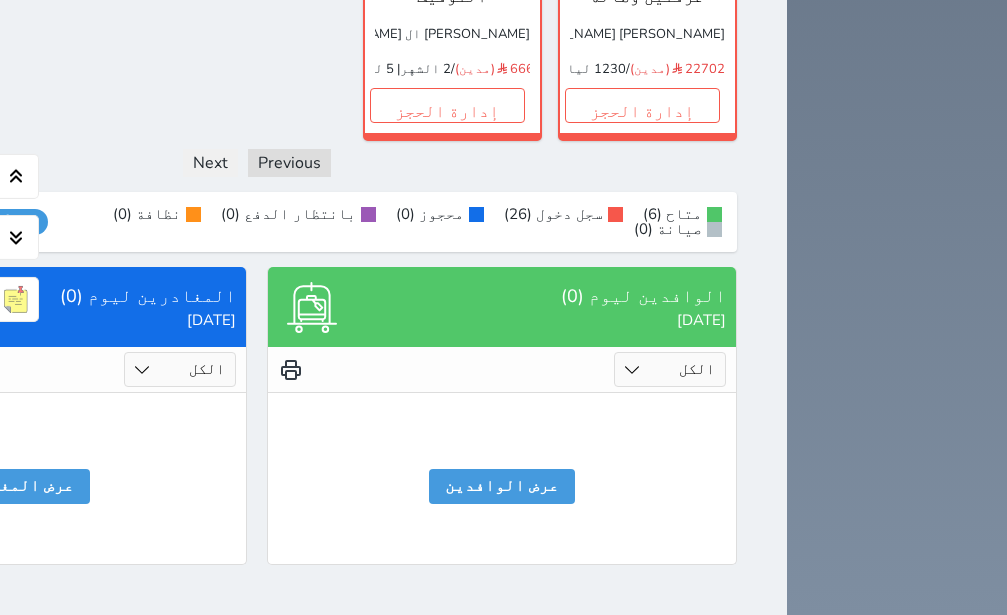 scroll, scrollTop: 1748, scrollLeft: 0, axis: vertical 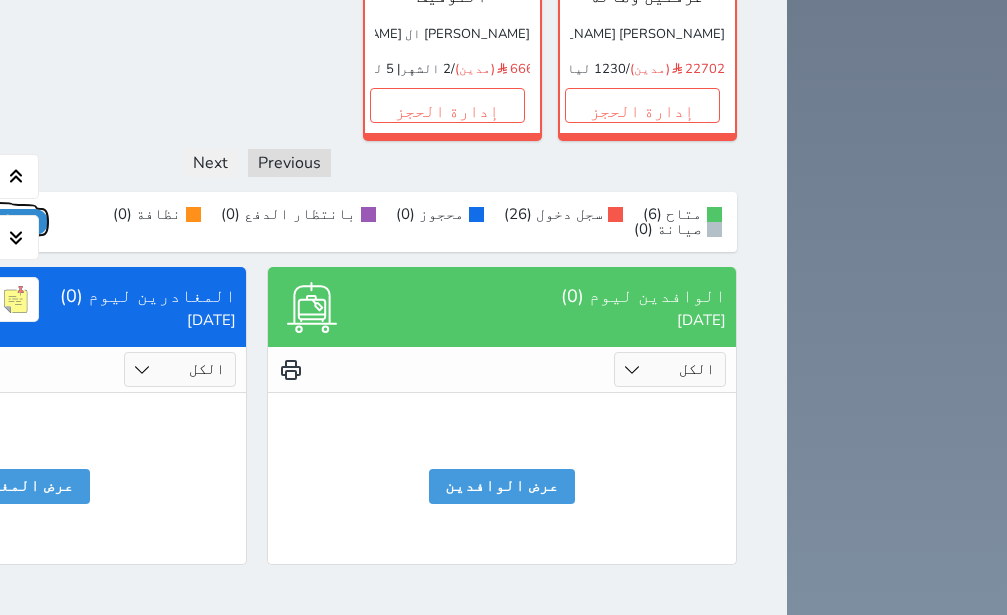 click on "عرض رصيد الصندوق" at bounding box center [-22, 222] 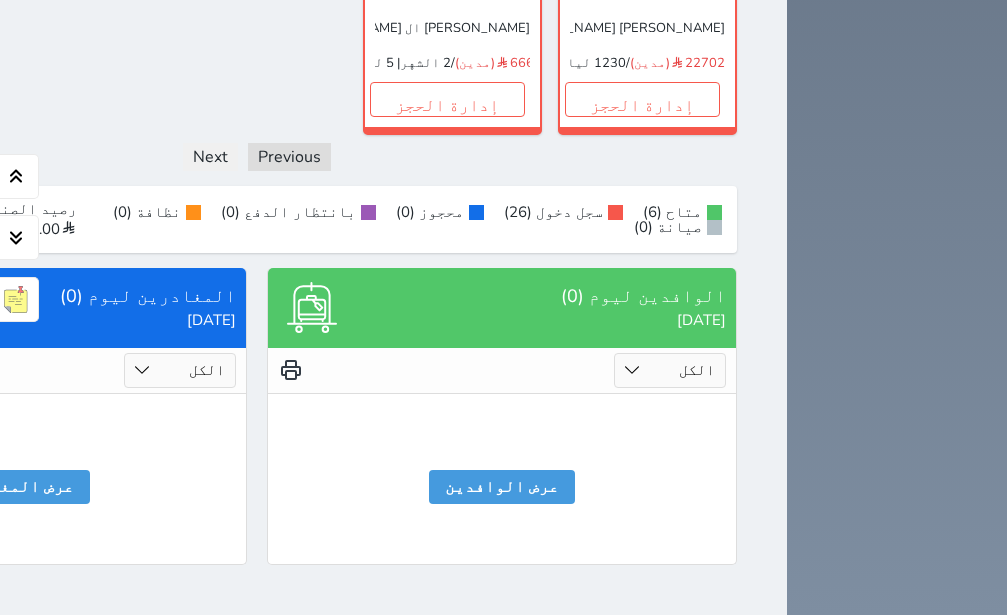 click on "رصيد الصندوق : 11527.00" at bounding box center (-8, 219) 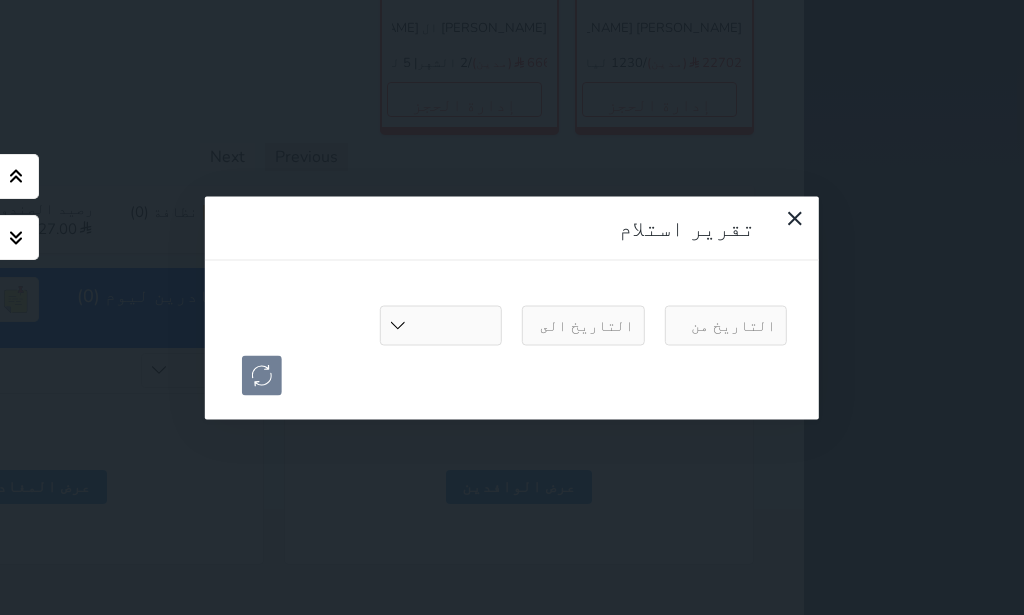 select 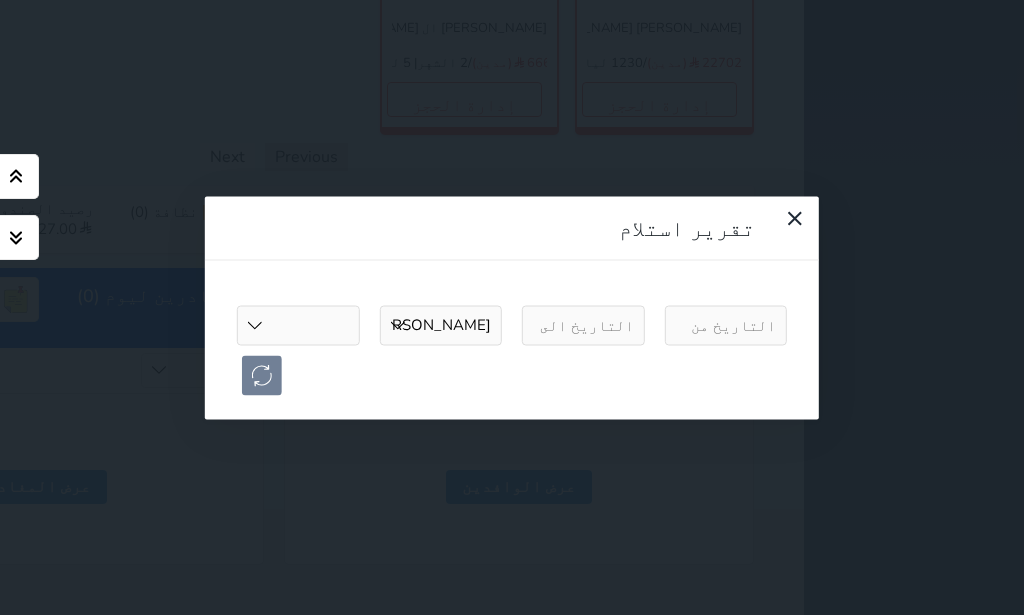 click at bounding box center [726, 325] 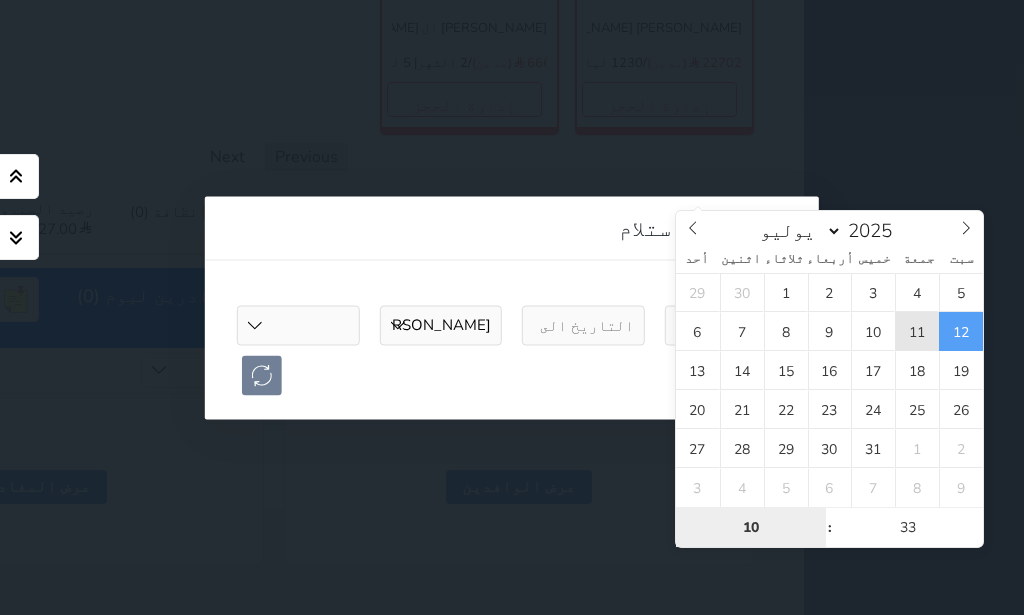type on "2025-07-11 10:33" 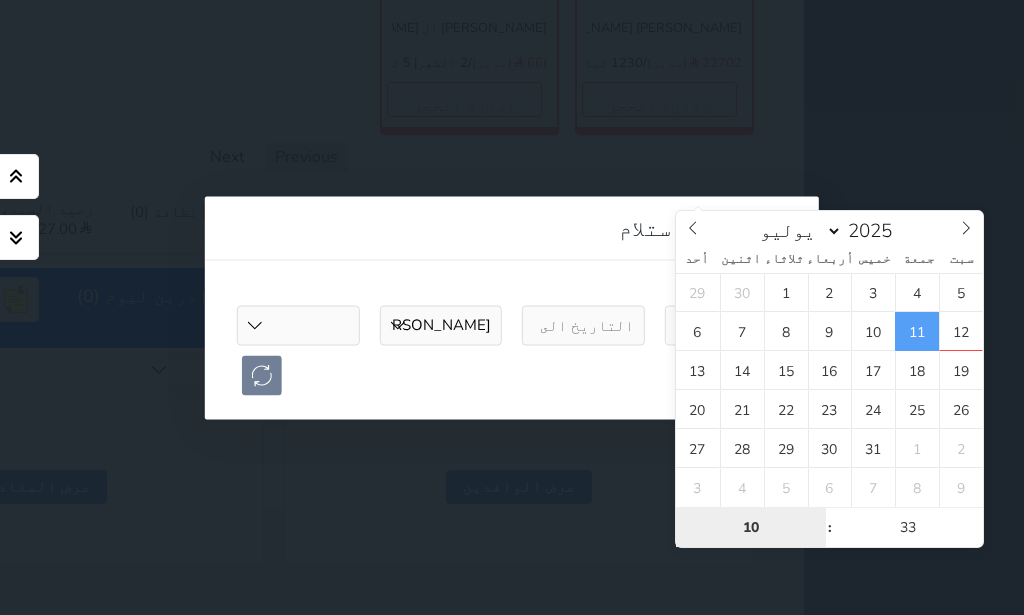 select 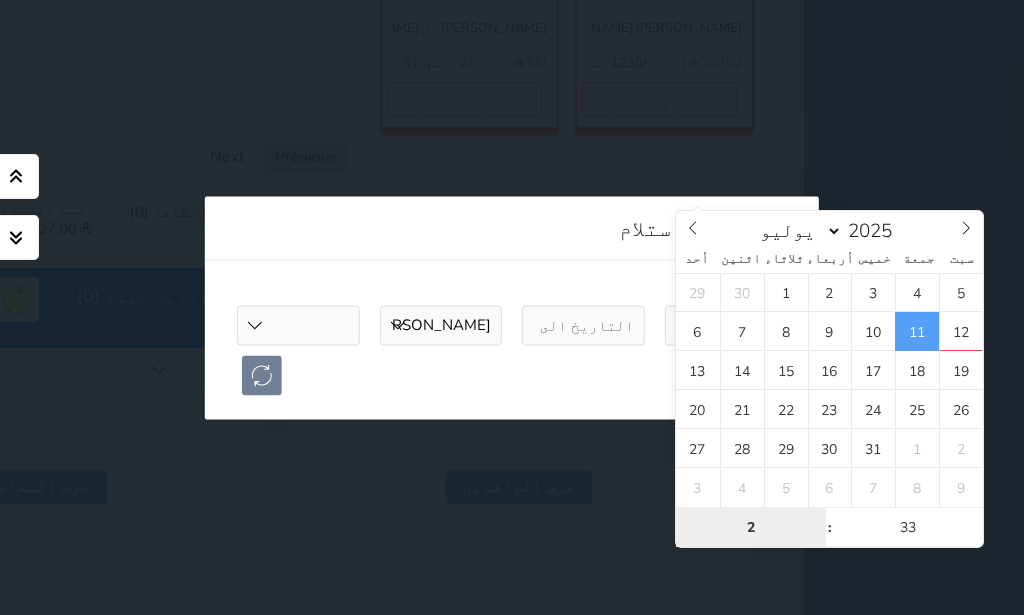 type on "22" 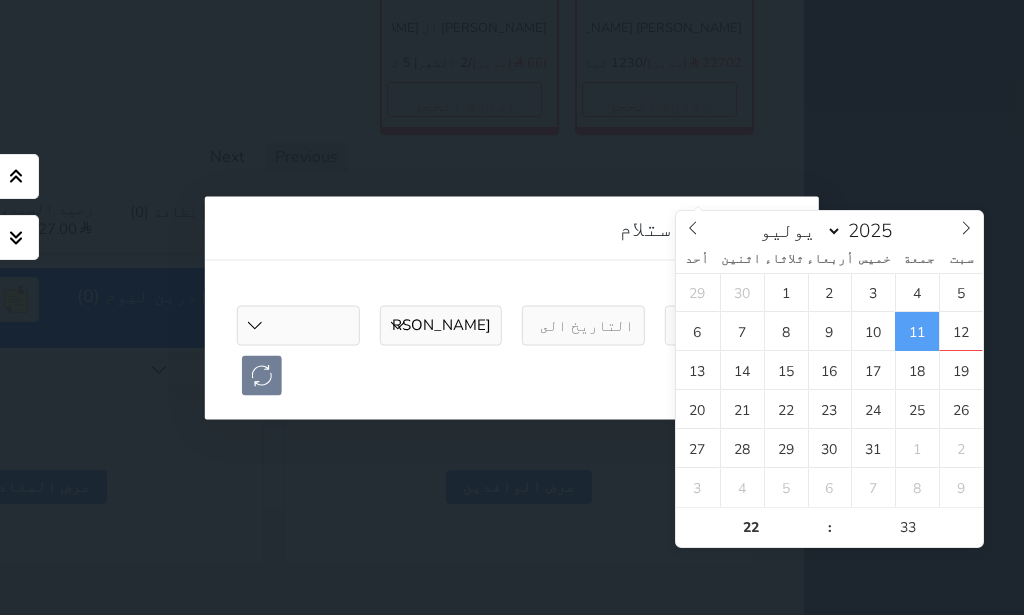 type on "2025-07-11 22:33" 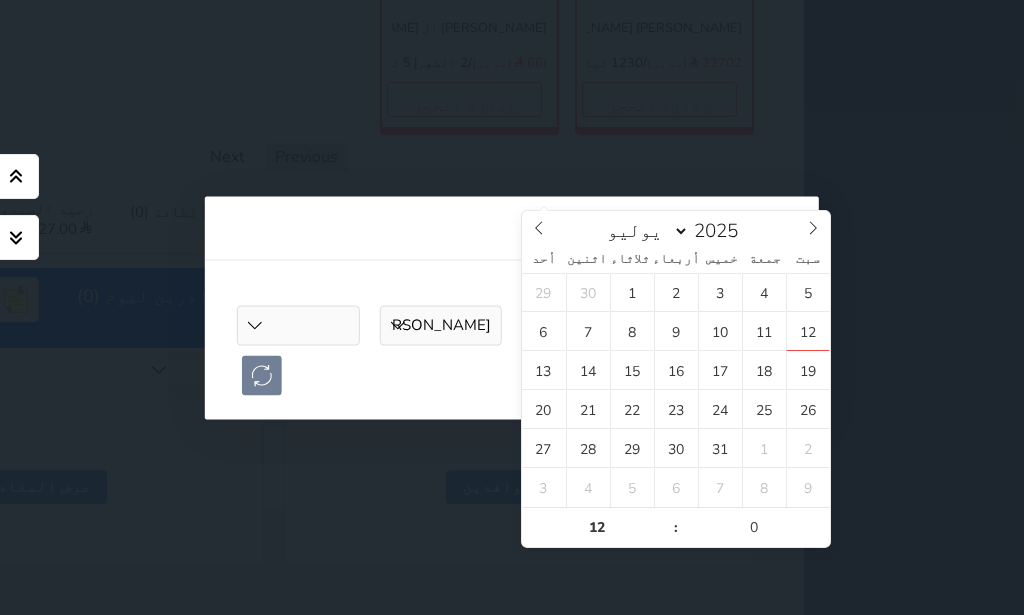 select 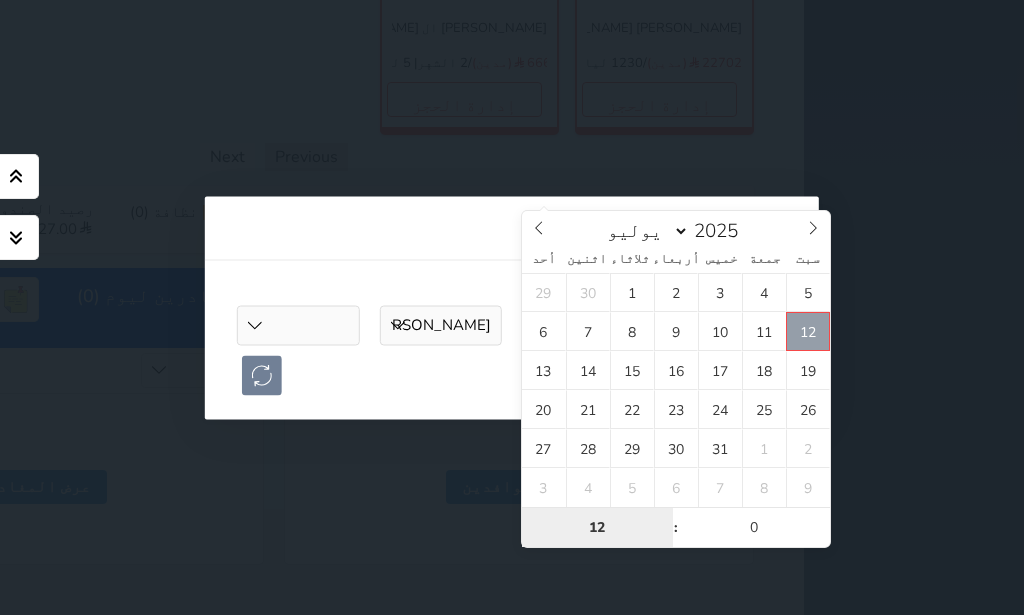 type on "2025-07-12 12:00" 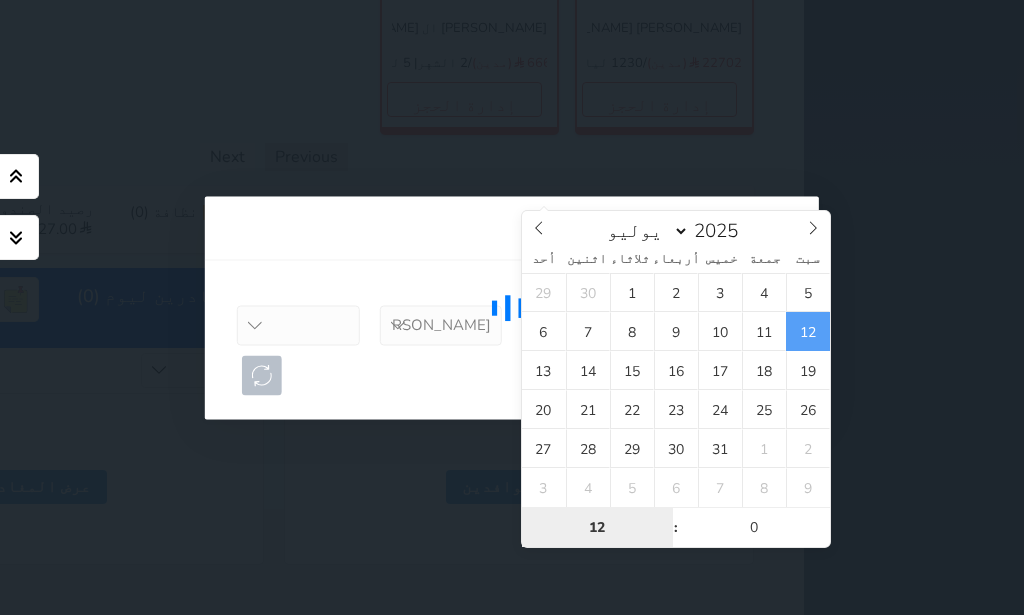type on "1" 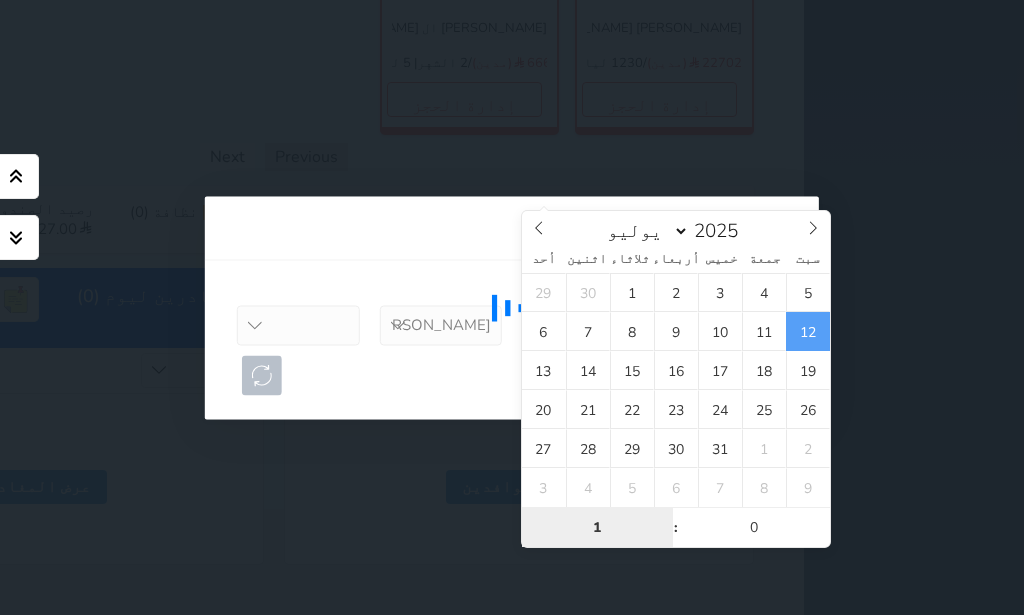 select 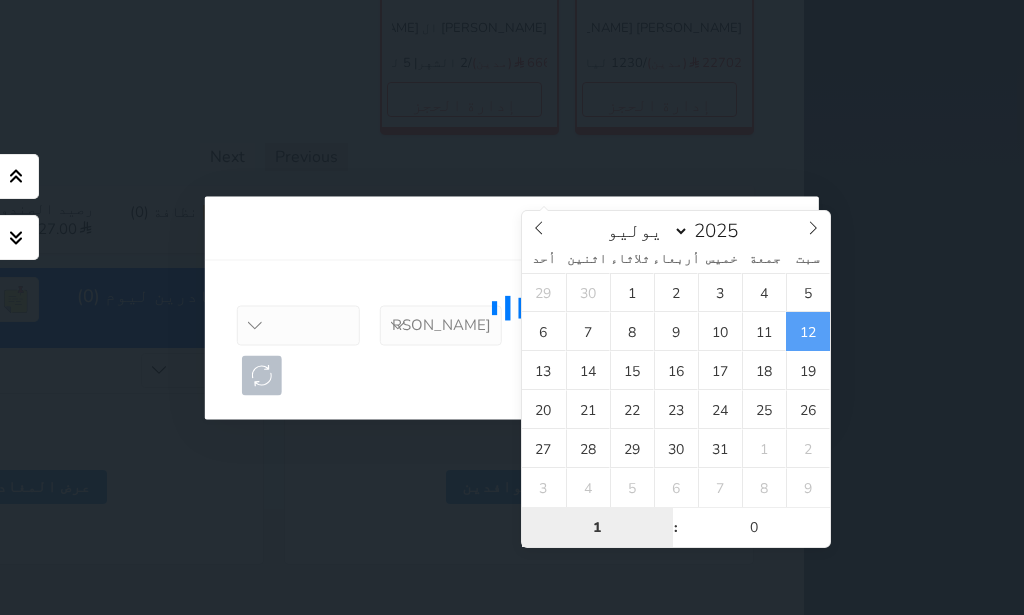 type on "11" 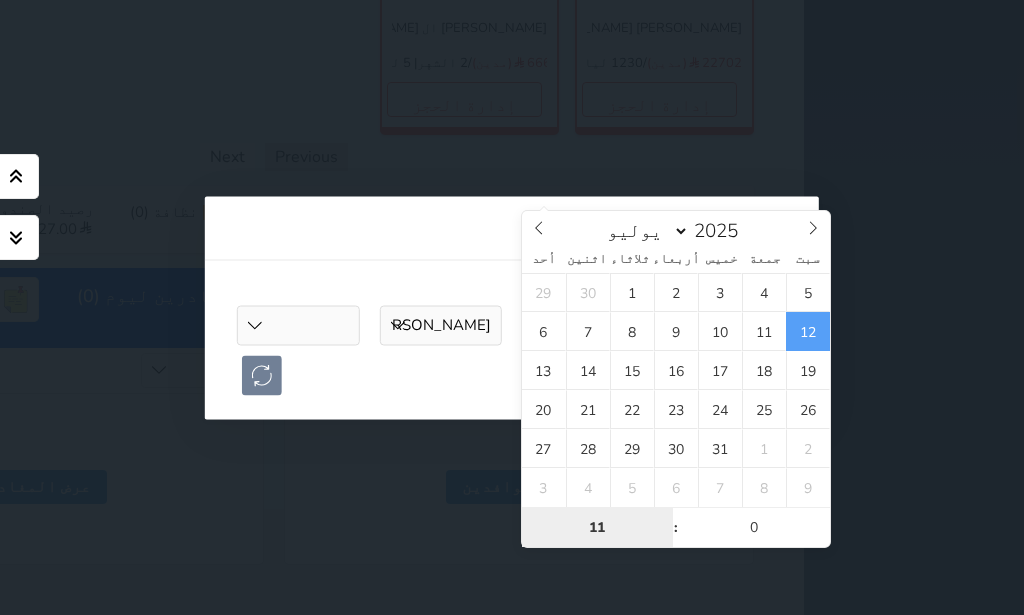 select 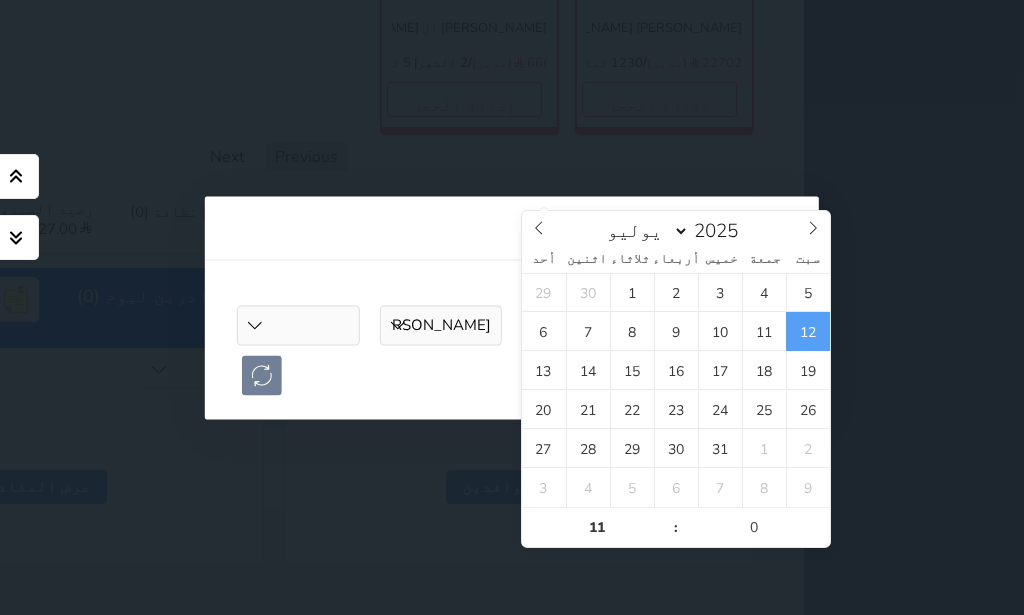 type on "2025-07-12 11:00" 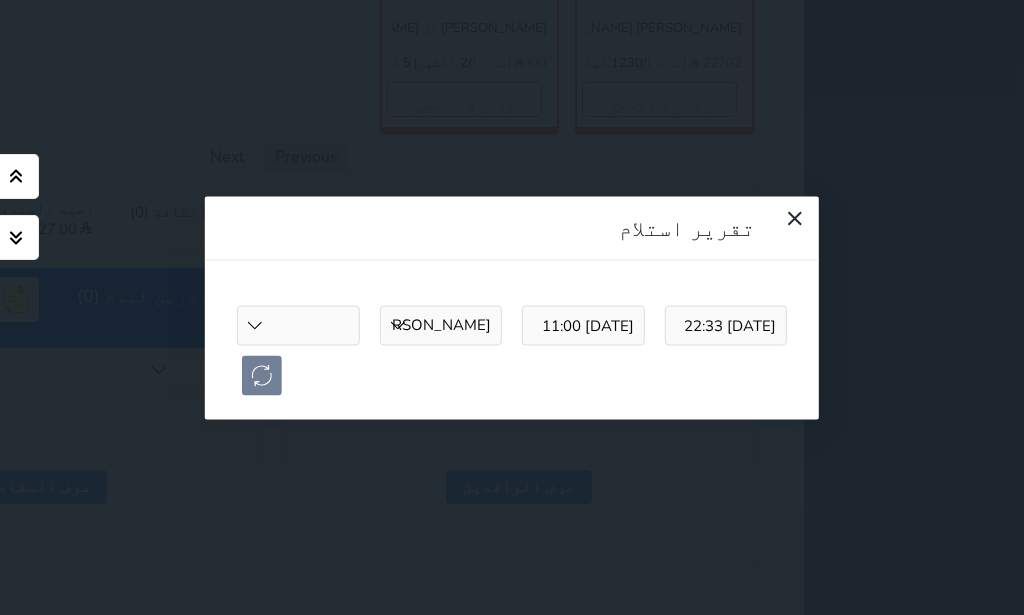 select 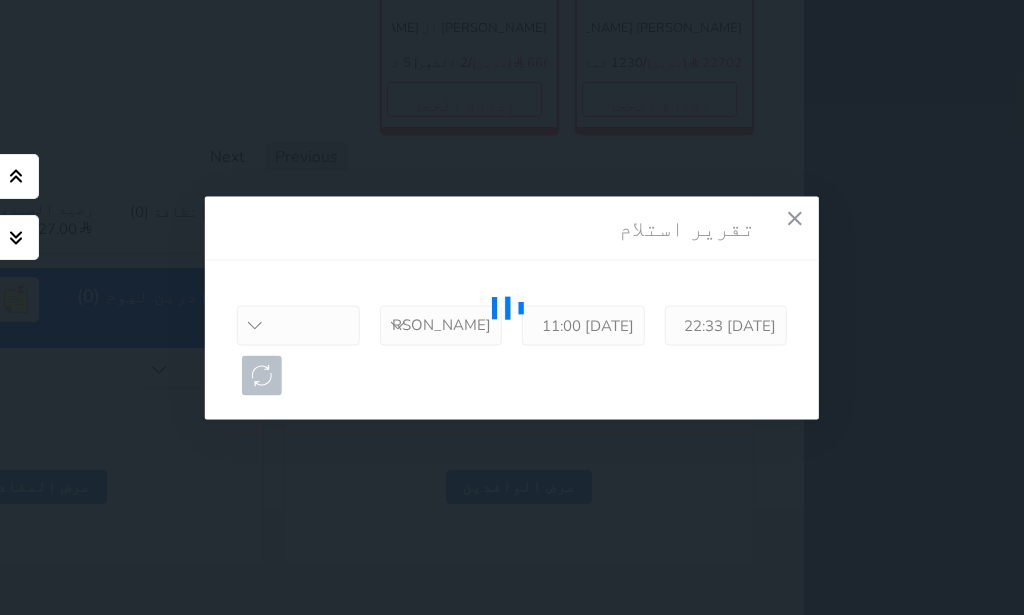 select on "2324" 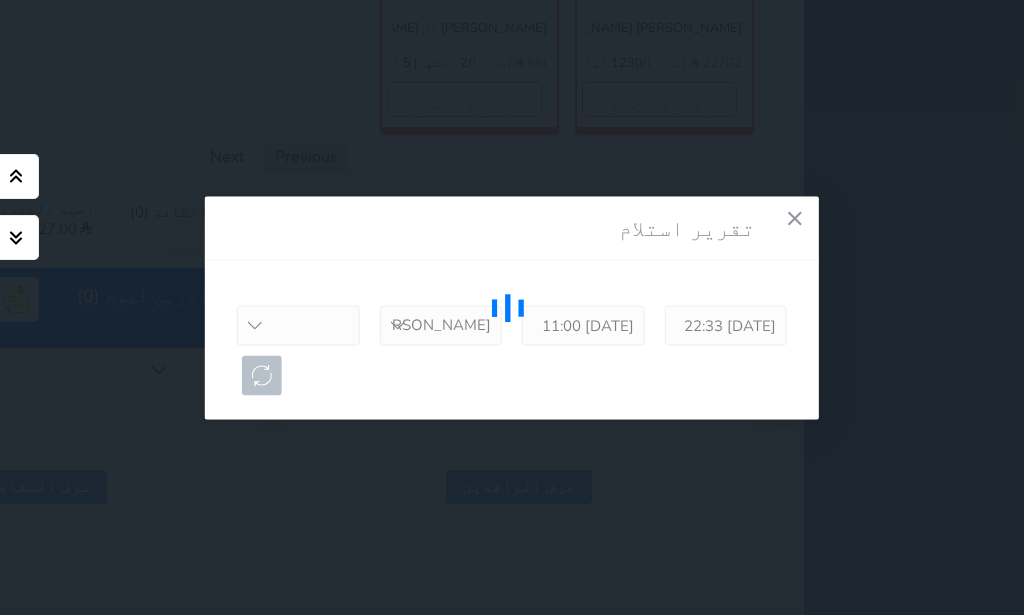 click on "صالح المقن" at bounding box center (0, 0) 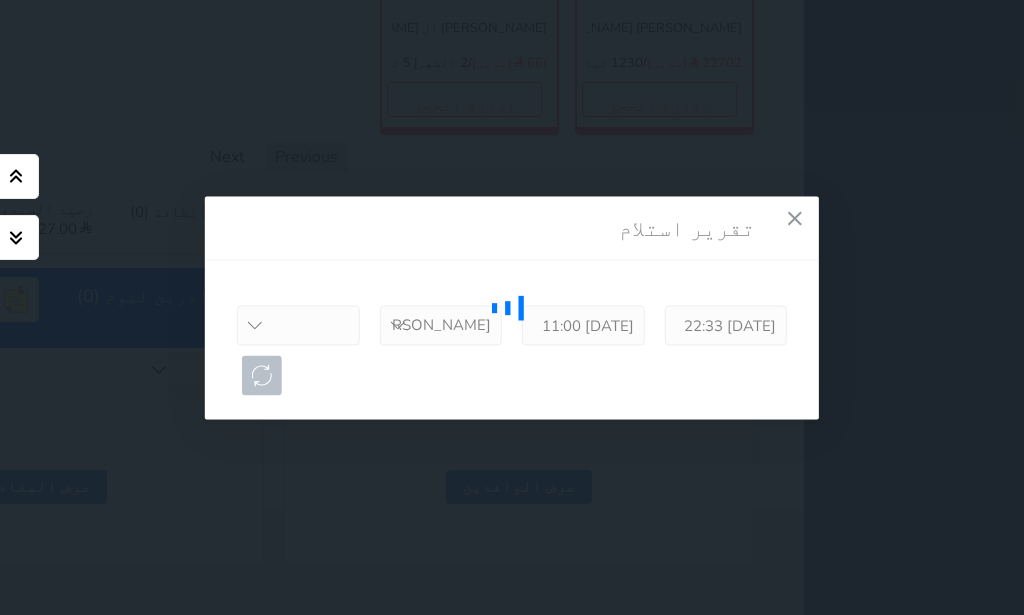 click at bounding box center [512, 307] 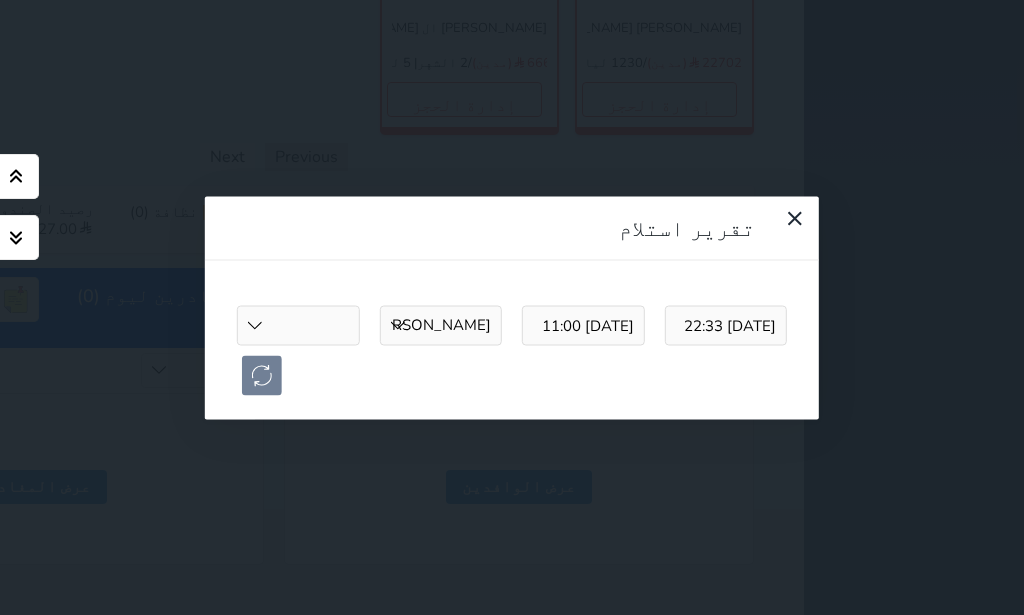 click at bounding box center [512, 307] 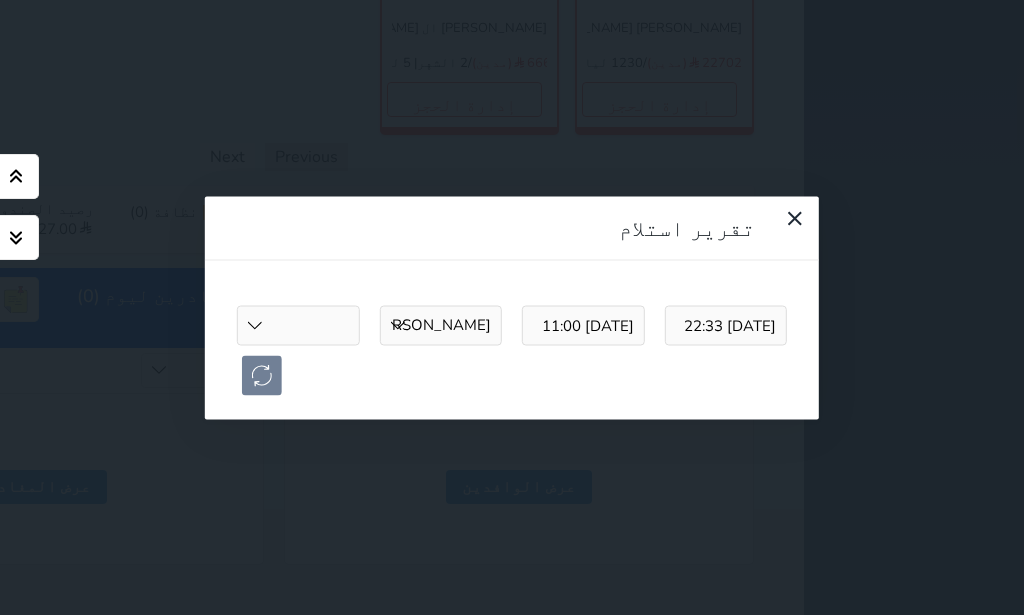 click on "ناصر عبدالله النسي هيثم محمد ناصر محمد الصايدي سهيل عبدالعزيز الشريف ناصر الشريف شوكت" at bounding box center [298, 325] 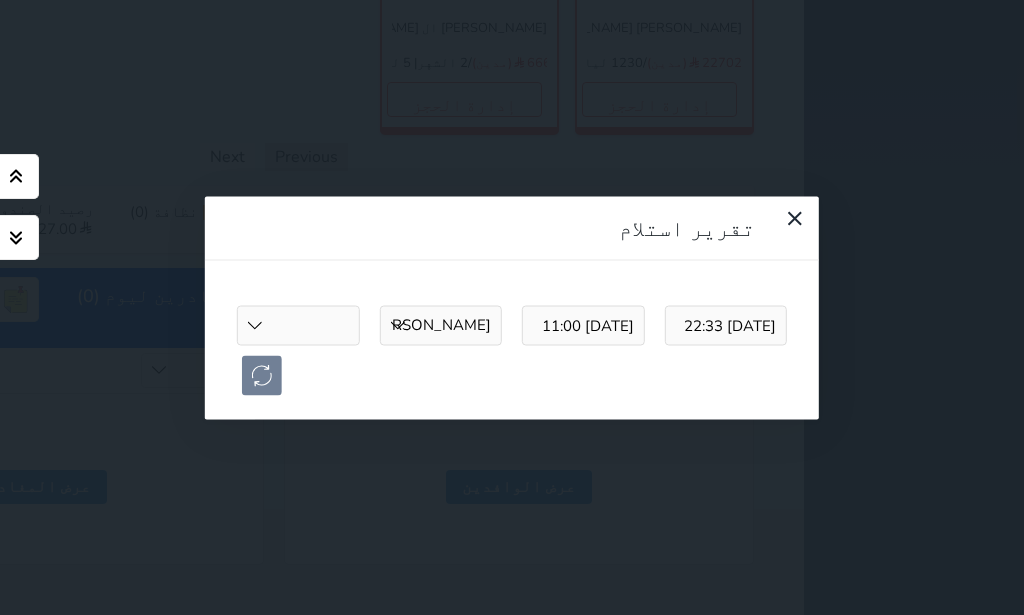 select on "هيثم" 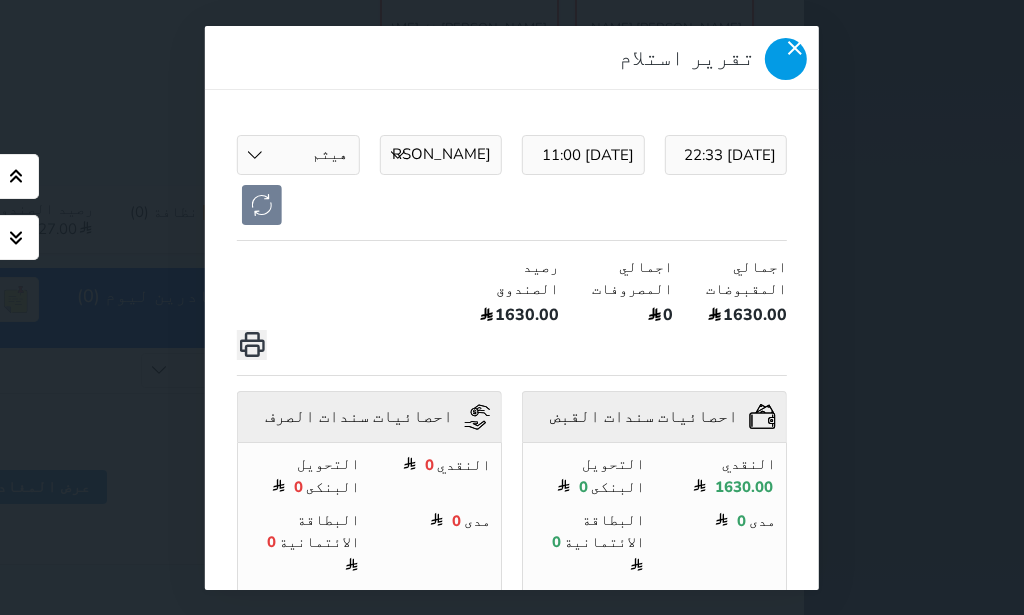 click at bounding box center [786, 59] 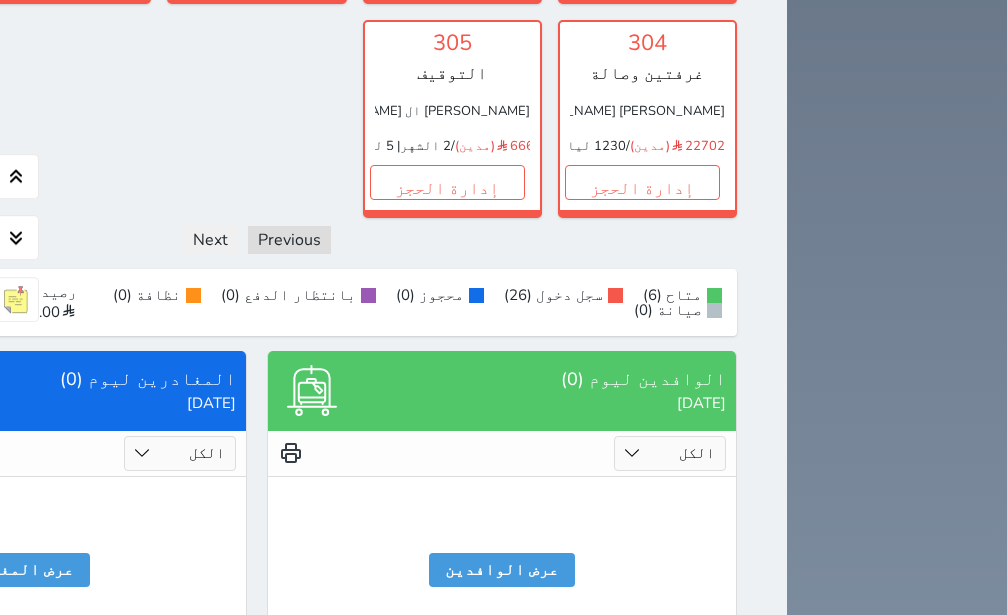 scroll, scrollTop: 1496, scrollLeft: 0, axis: vertical 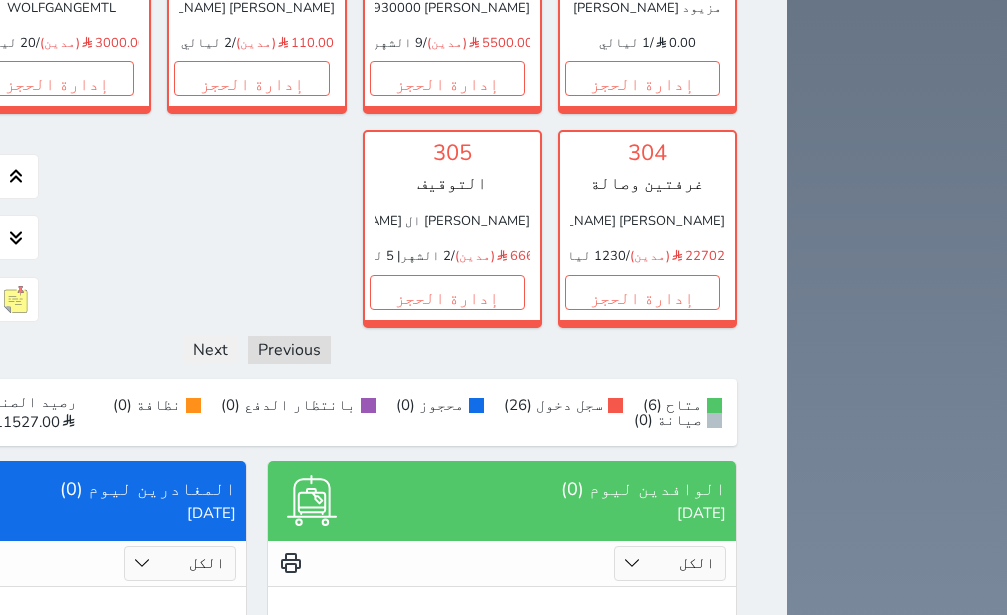 click on "إدارة الحجز" at bounding box center (-139, 78) 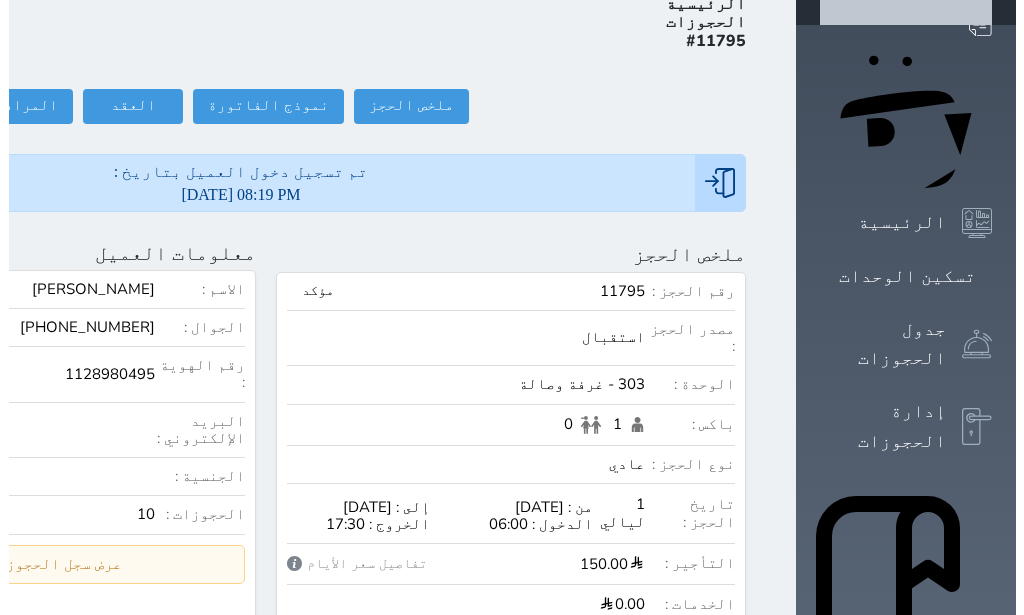 scroll, scrollTop: 252, scrollLeft: 0, axis: vertical 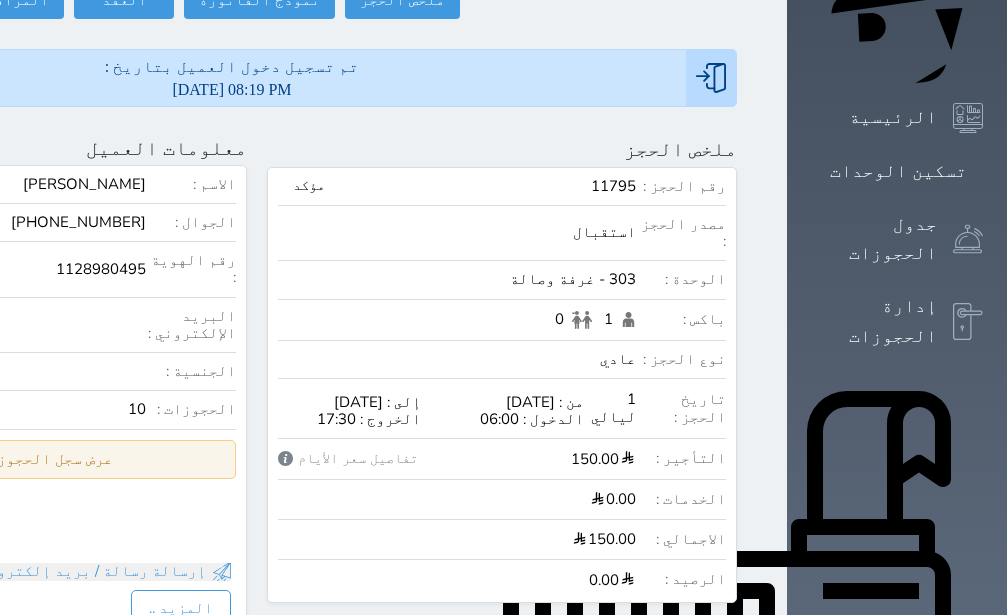 click on "عرض سجل الحجوزات السابقة" at bounding box center [12, 459] 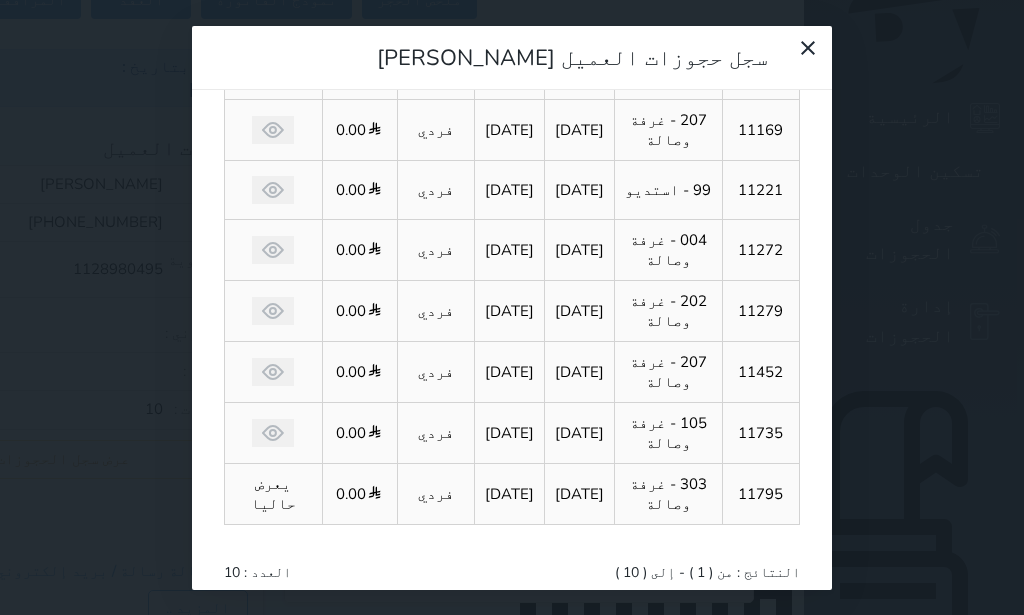 scroll, scrollTop: 0, scrollLeft: 0, axis: both 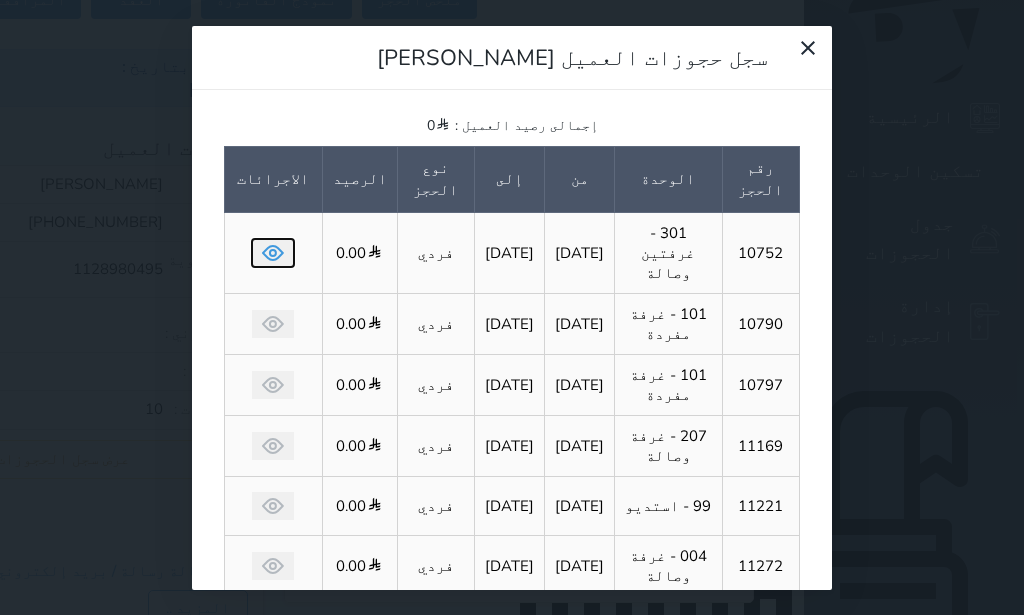 click 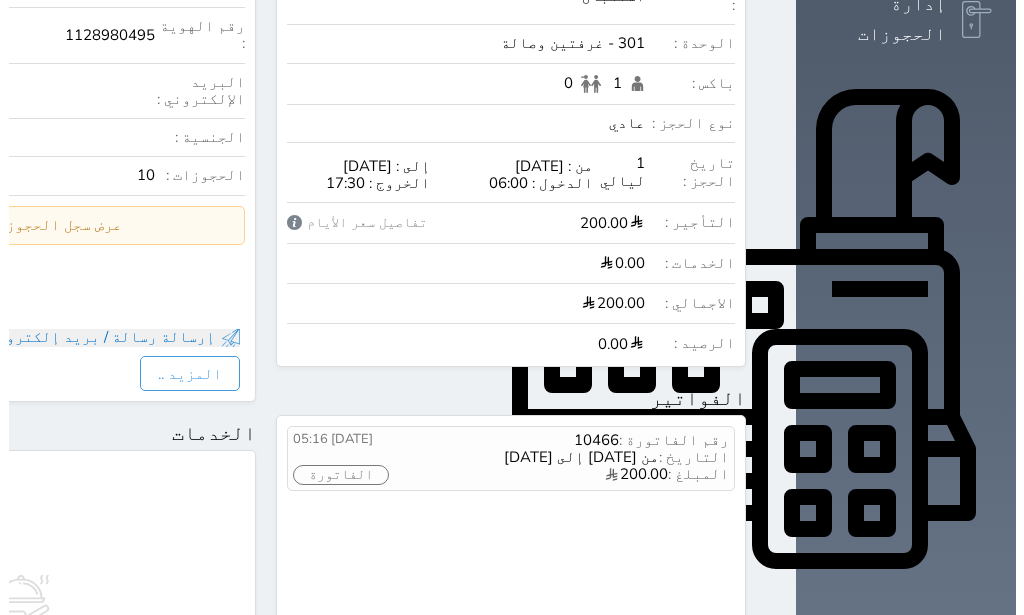 scroll, scrollTop: 543, scrollLeft: 0, axis: vertical 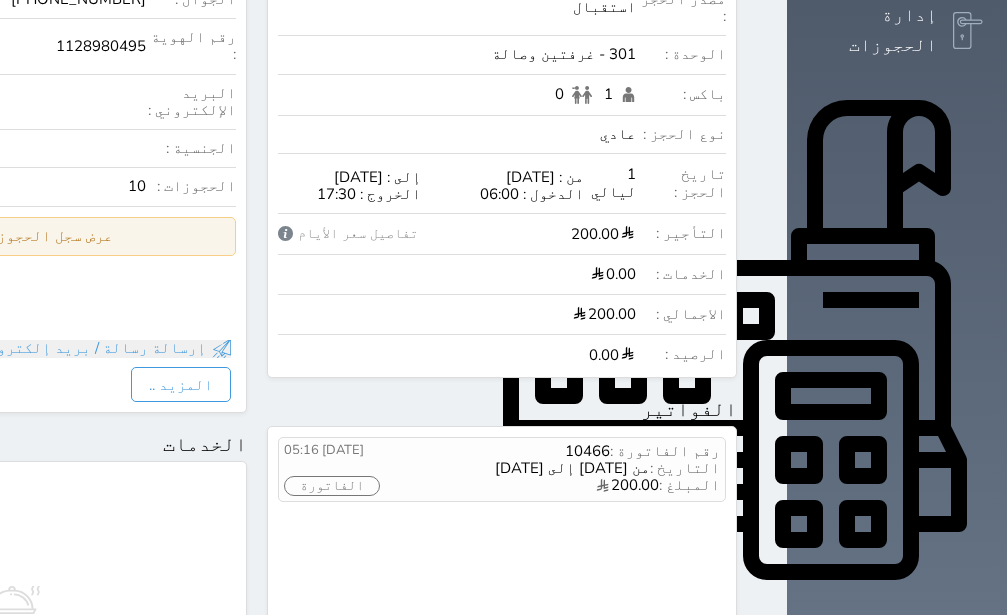 click on "عرض سجل الحجوزات السابقة" at bounding box center (12, 236) 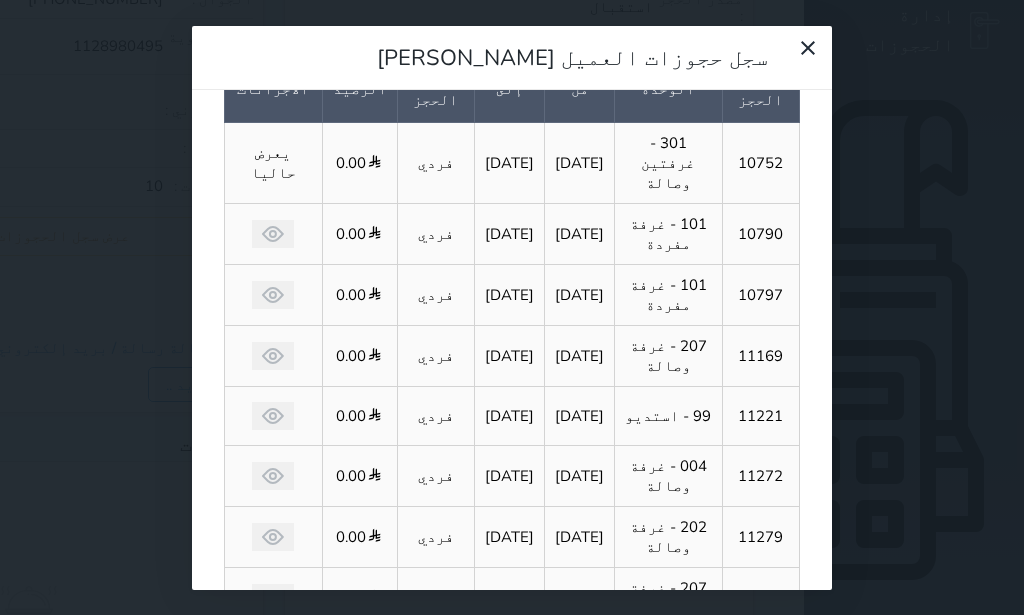 scroll, scrollTop: 144, scrollLeft: 0, axis: vertical 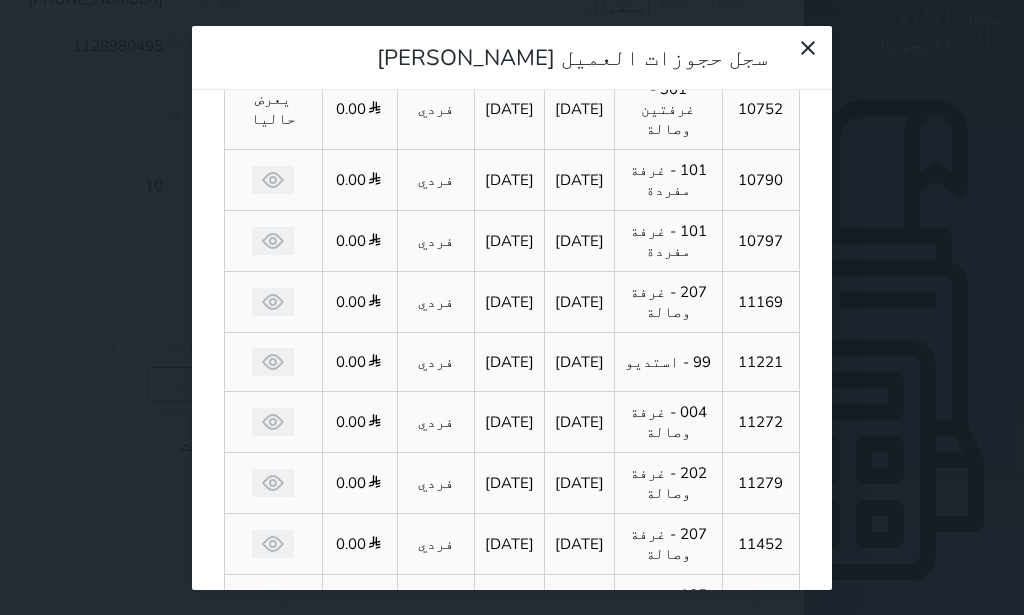 click at bounding box center [273, 180] 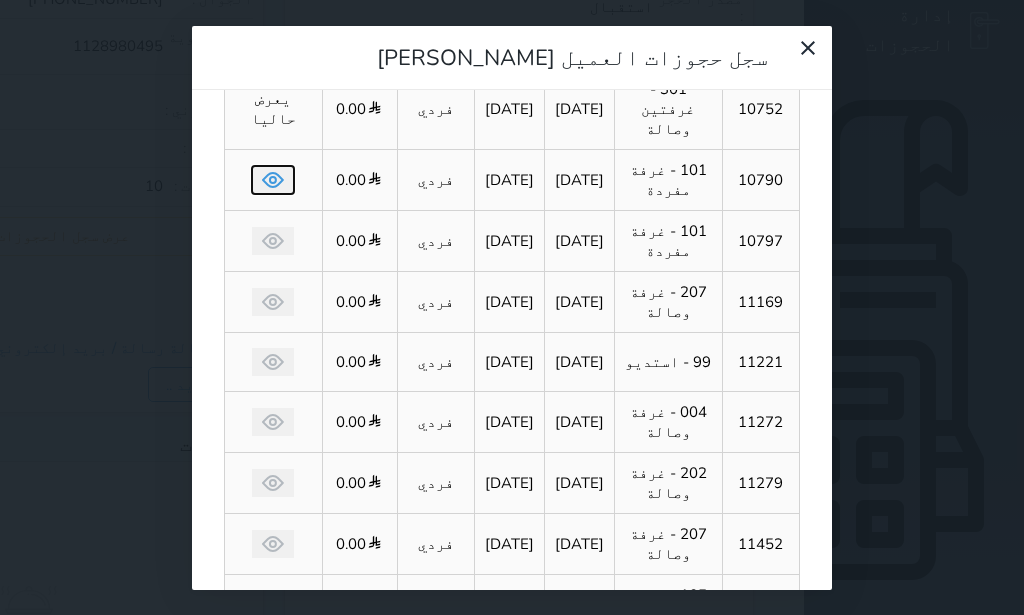 click 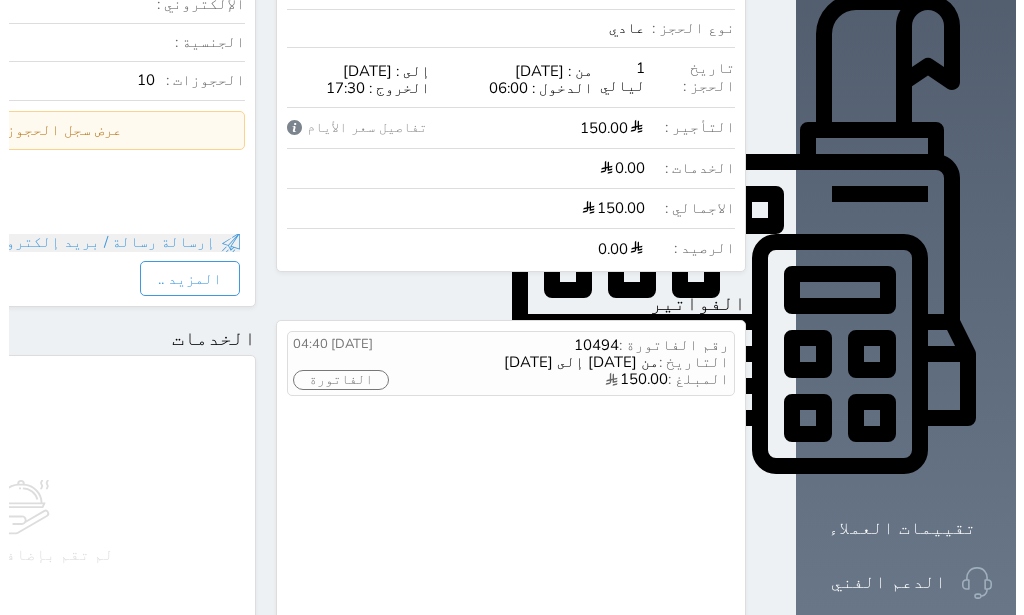 scroll, scrollTop: 291, scrollLeft: 0, axis: vertical 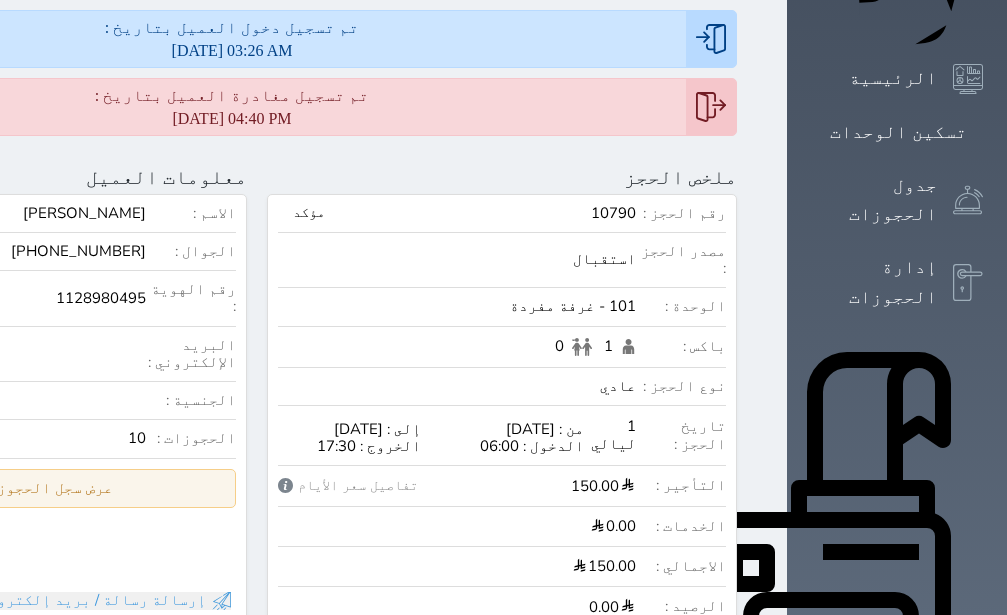 click on "عرض سجل الحجوزات السابقة" at bounding box center [12, 488] 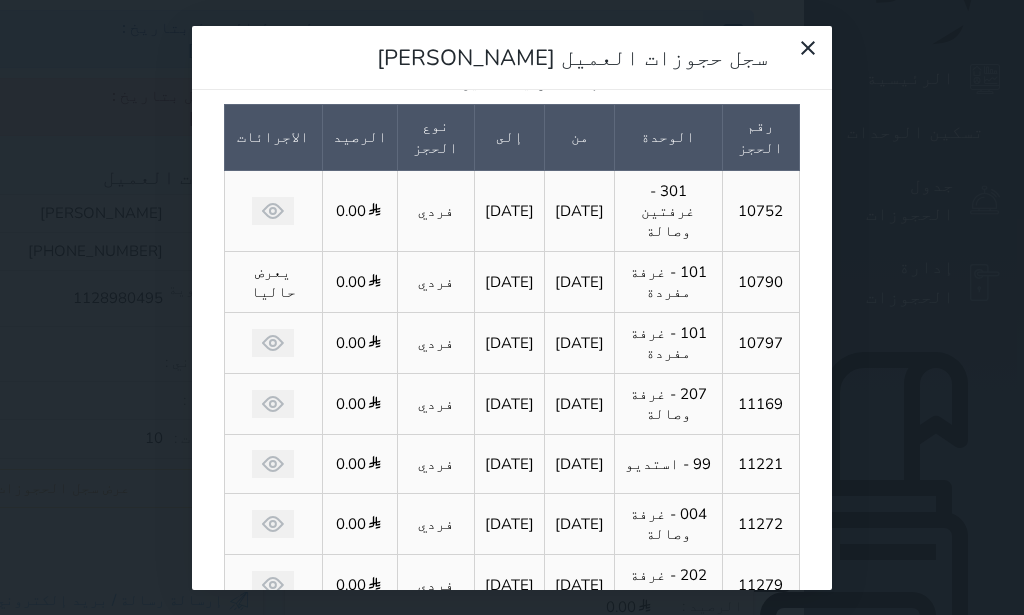 scroll, scrollTop: 0, scrollLeft: 0, axis: both 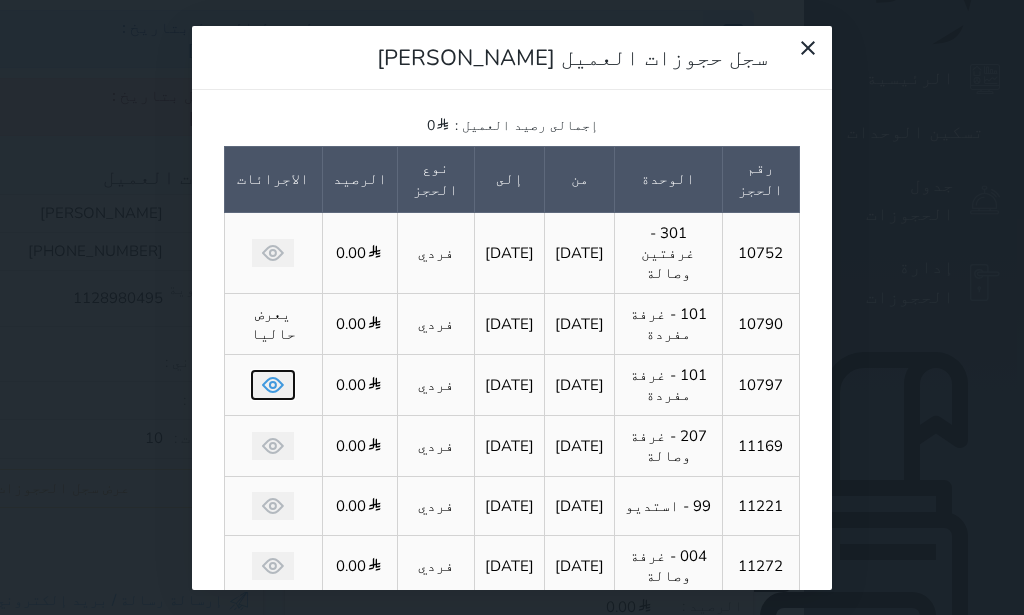 click 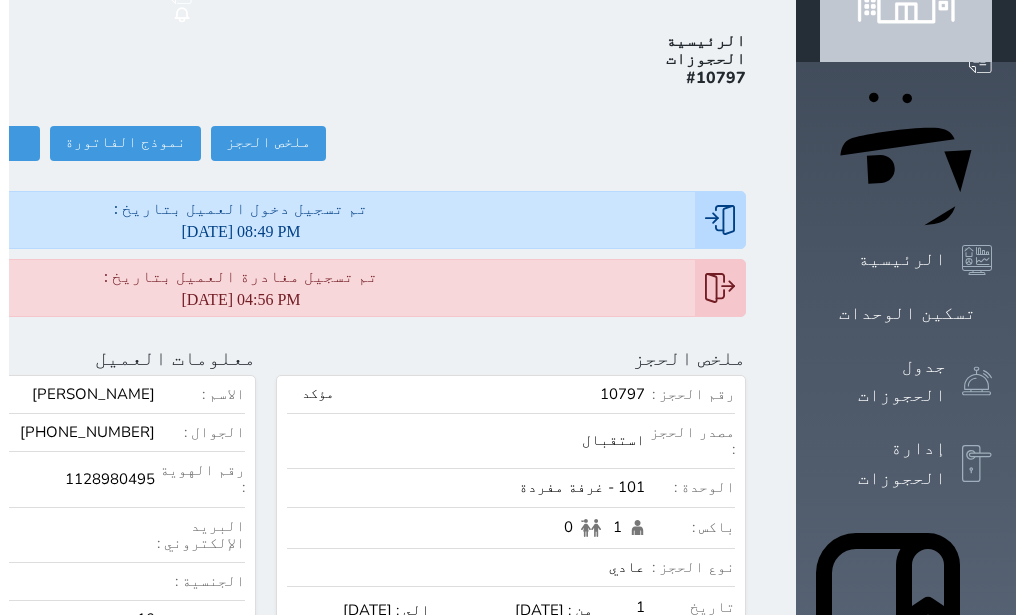 scroll, scrollTop: 165, scrollLeft: 0, axis: vertical 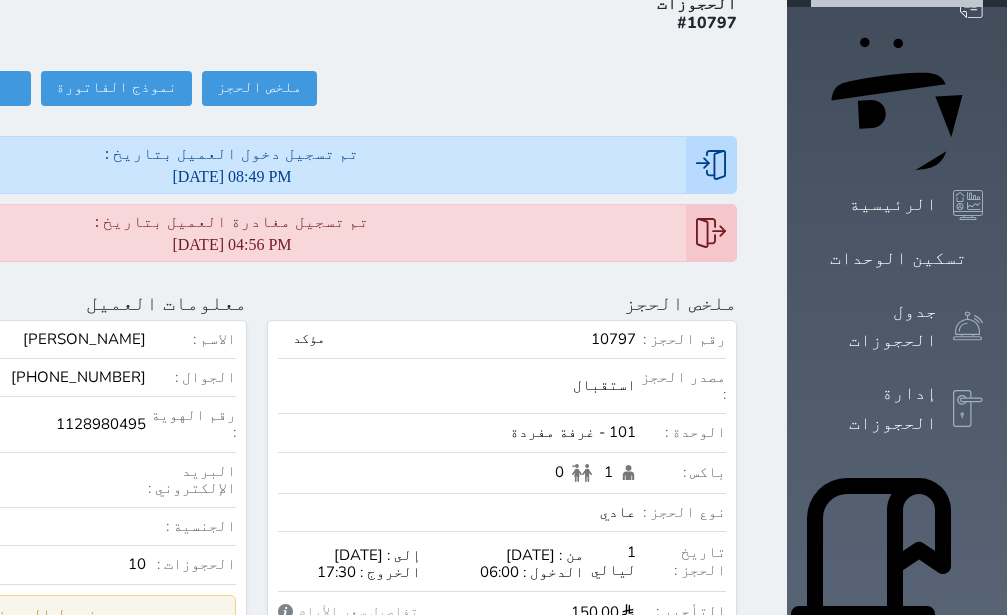 click on "عرض سجل الحجوزات السابقة" at bounding box center [12, 614] 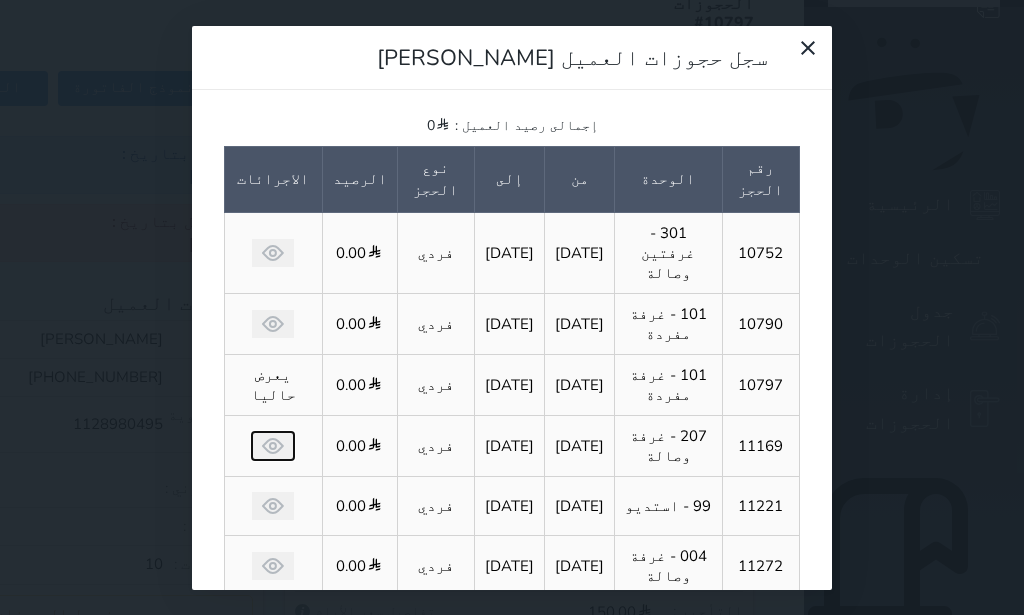 click 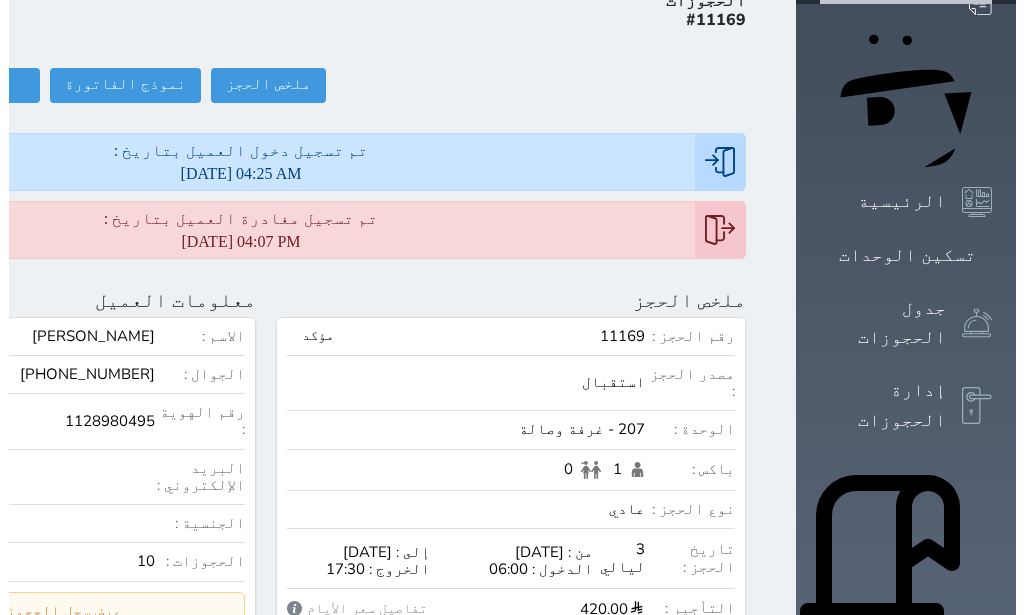 scroll, scrollTop: 165, scrollLeft: 0, axis: vertical 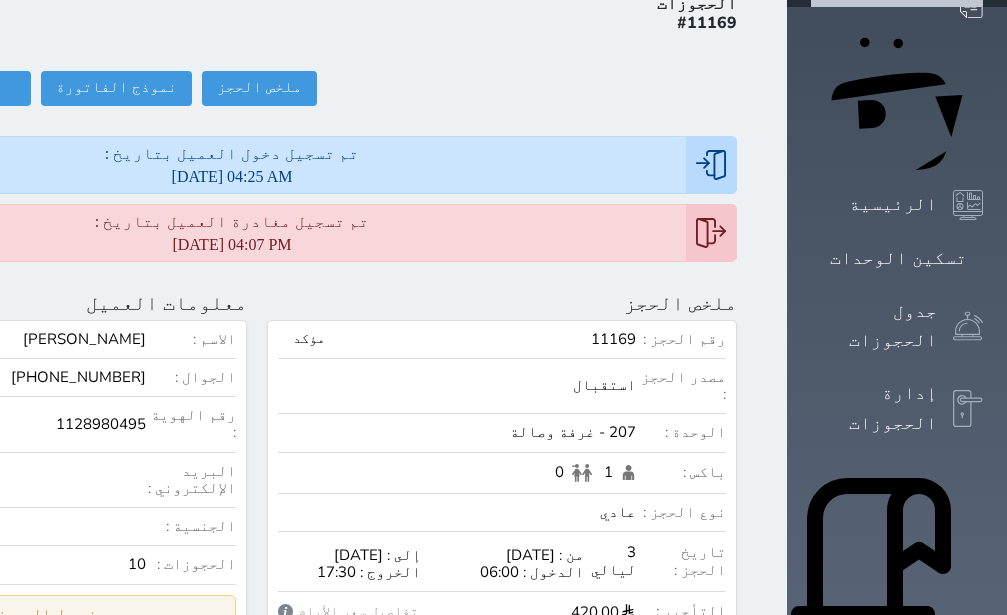 click on "عرض سجل الحجوزات السابقة" at bounding box center [12, 614] 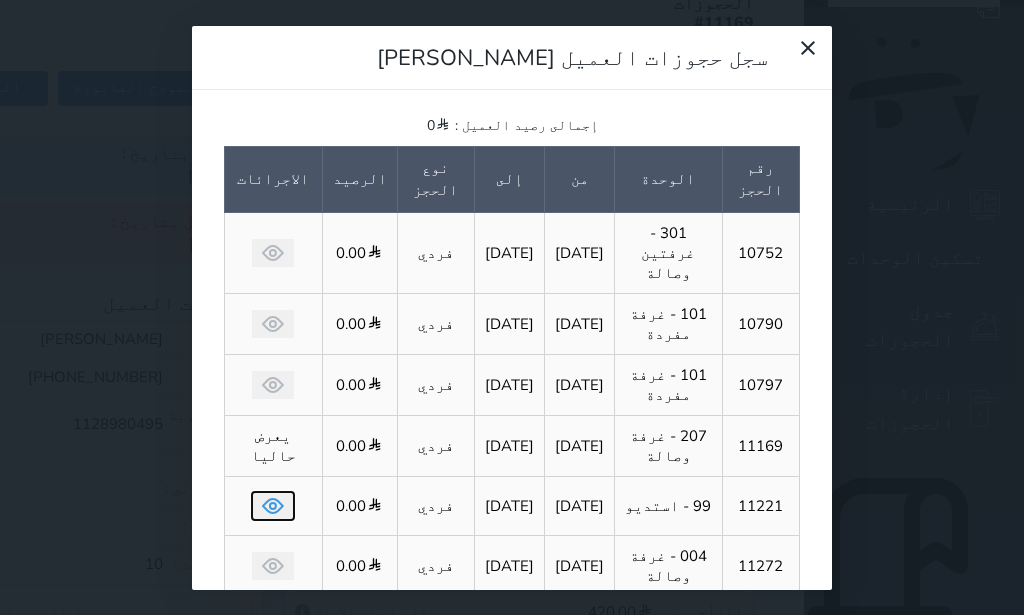 click 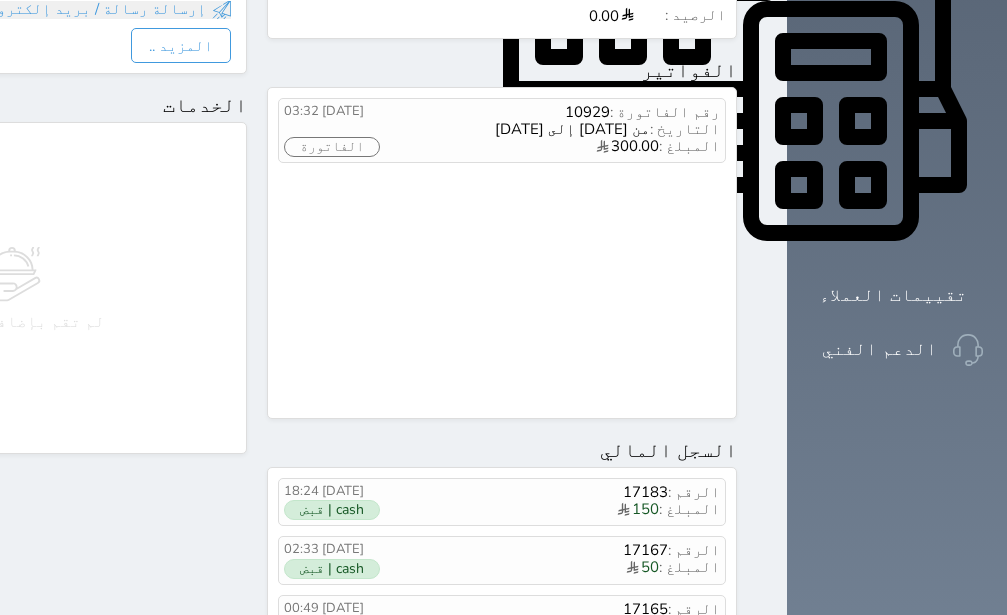scroll, scrollTop: 1173, scrollLeft: 0, axis: vertical 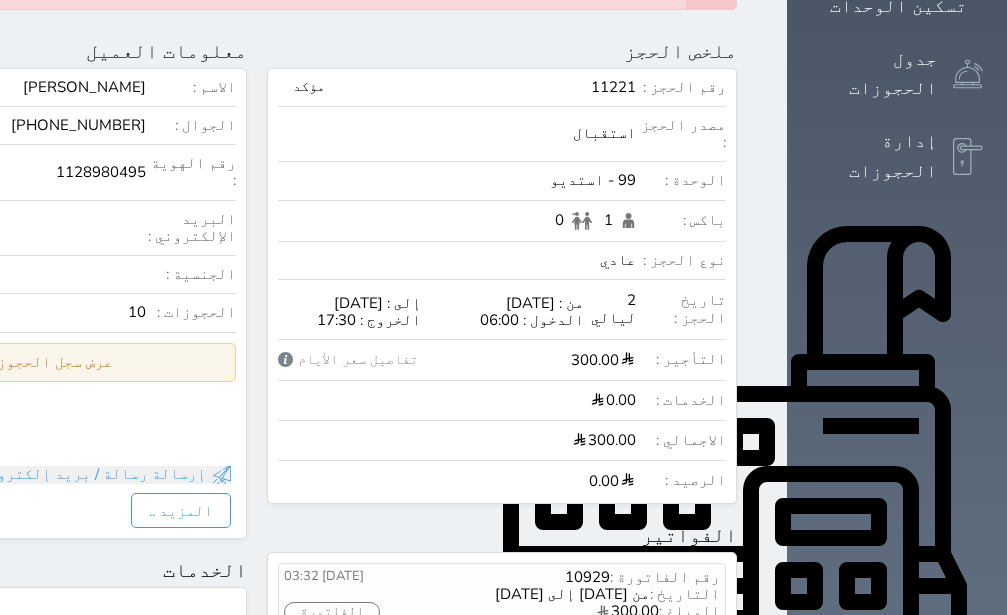 click on "عرض سجل الحجوزات السابقة" at bounding box center (12, 362) 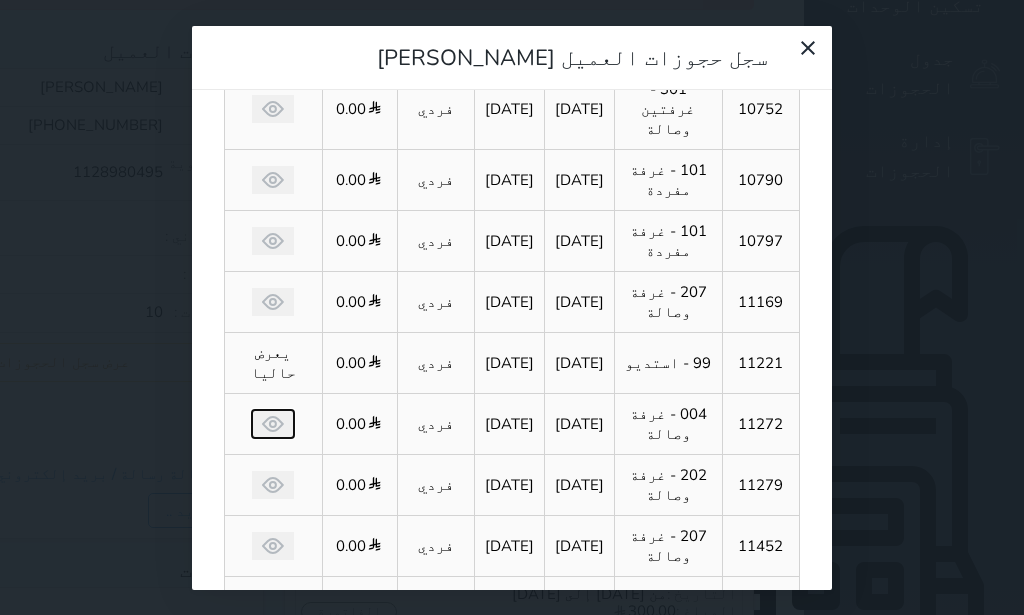 click at bounding box center (273, 424) 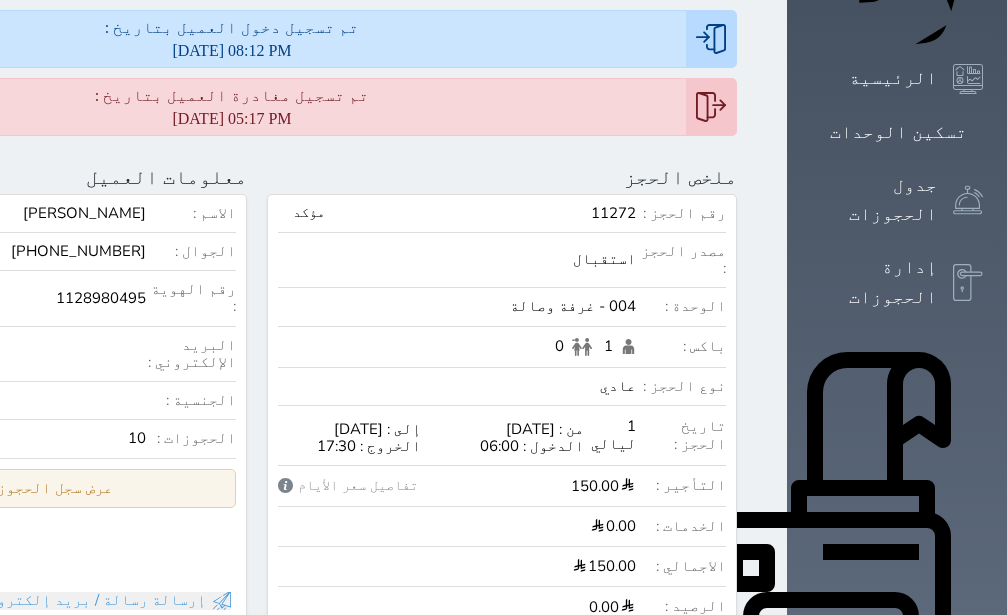 click on "عرض سجل الحجوزات السابقة" at bounding box center [12, 488] 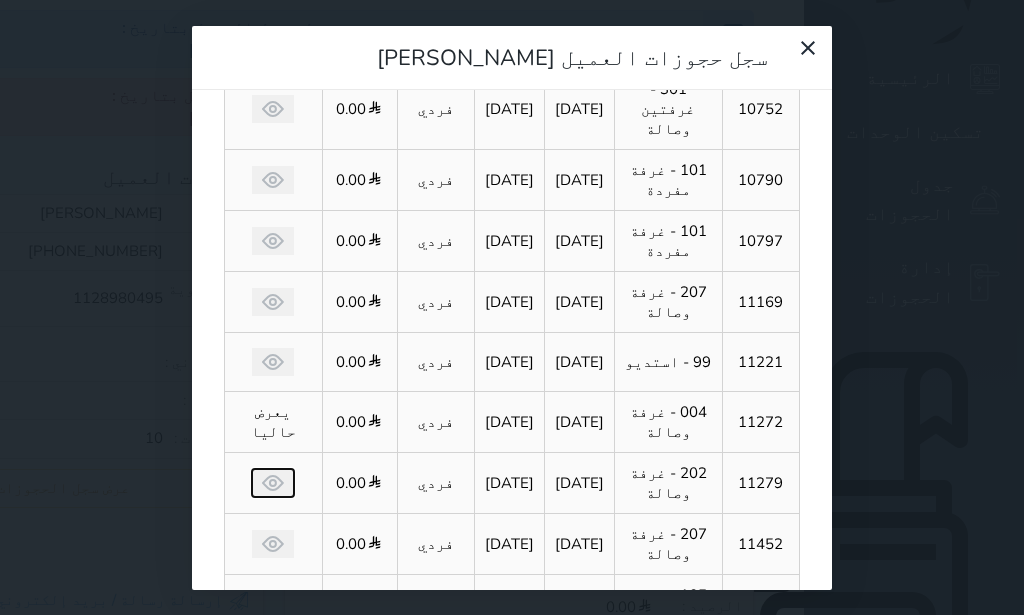 click at bounding box center [273, 483] 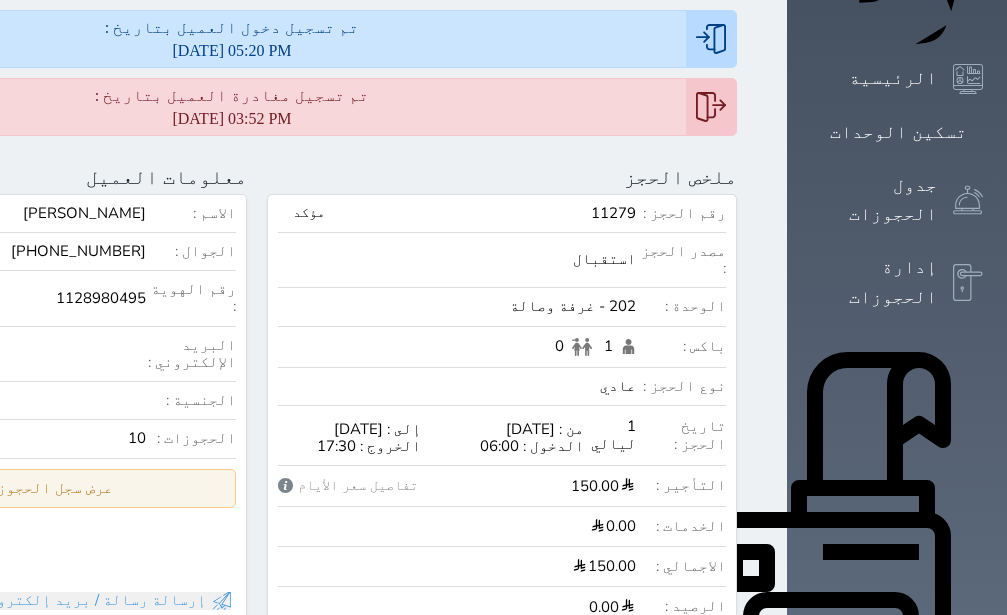 click on "عرض سجل الحجوزات السابقة" at bounding box center [12, 488] 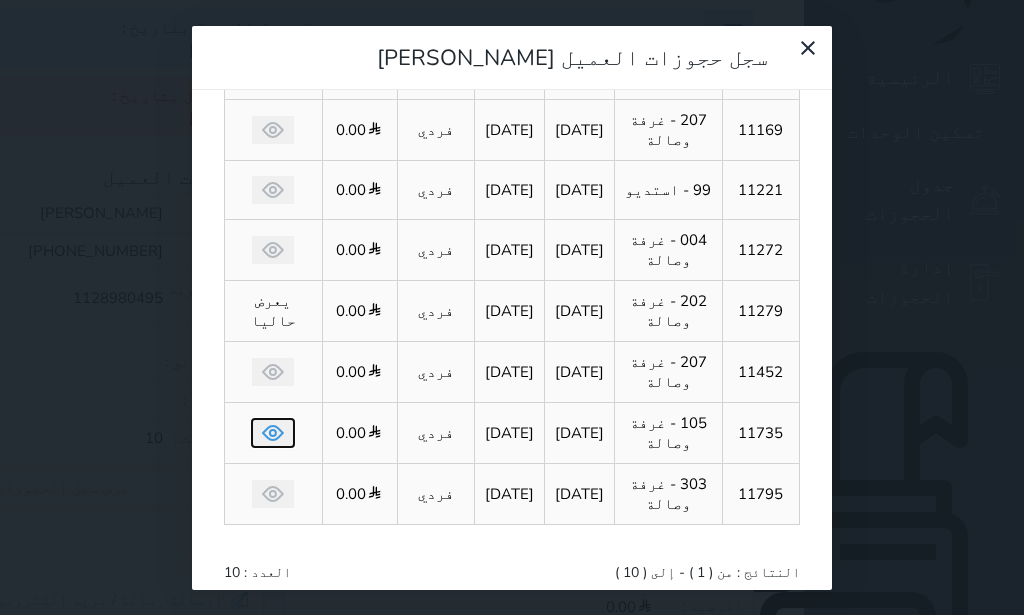 click 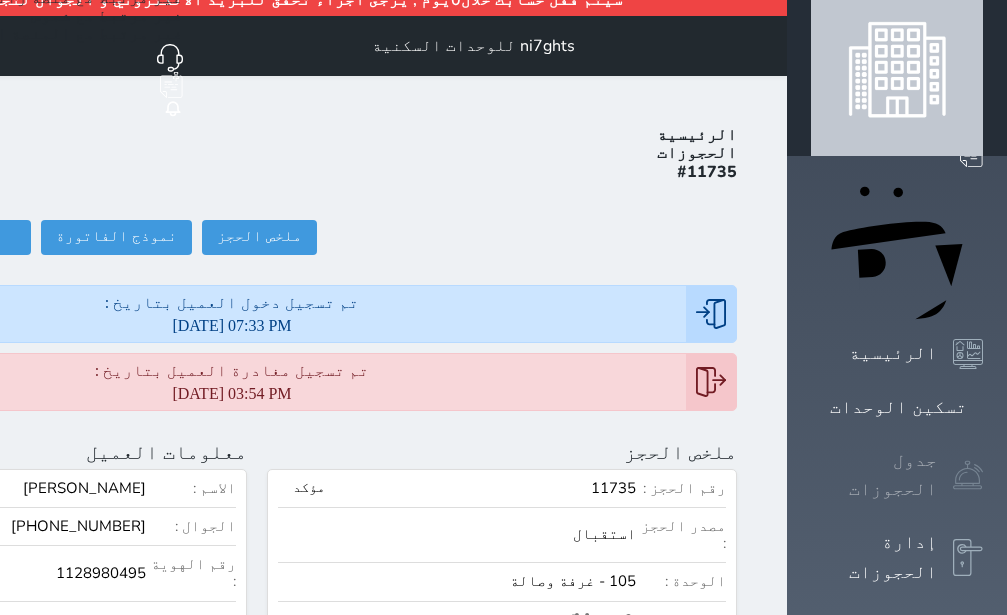 scroll, scrollTop: 0, scrollLeft: 0, axis: both 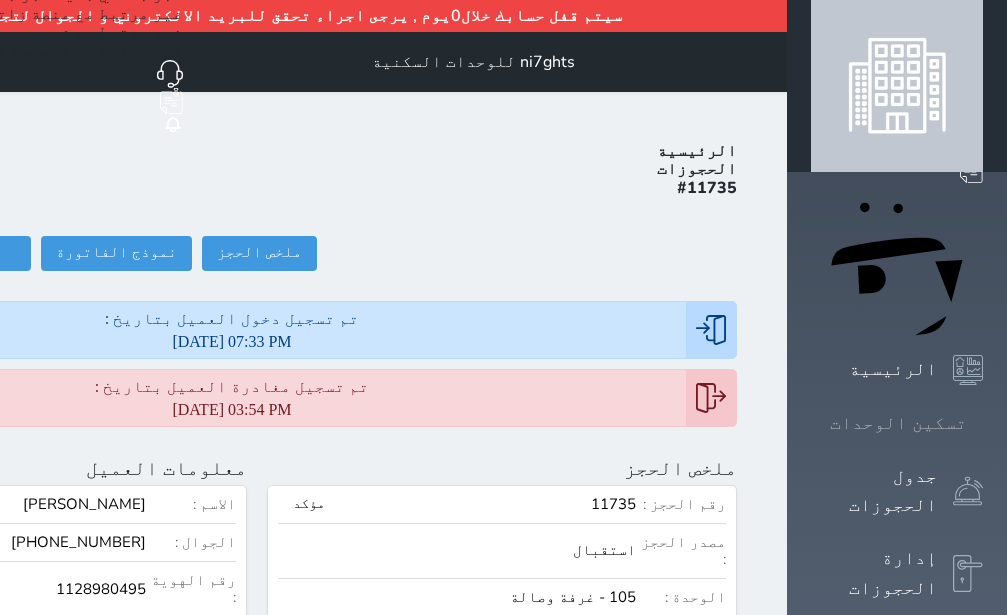 click on "تسكين الوحدات" at bounding box center (898, 423) 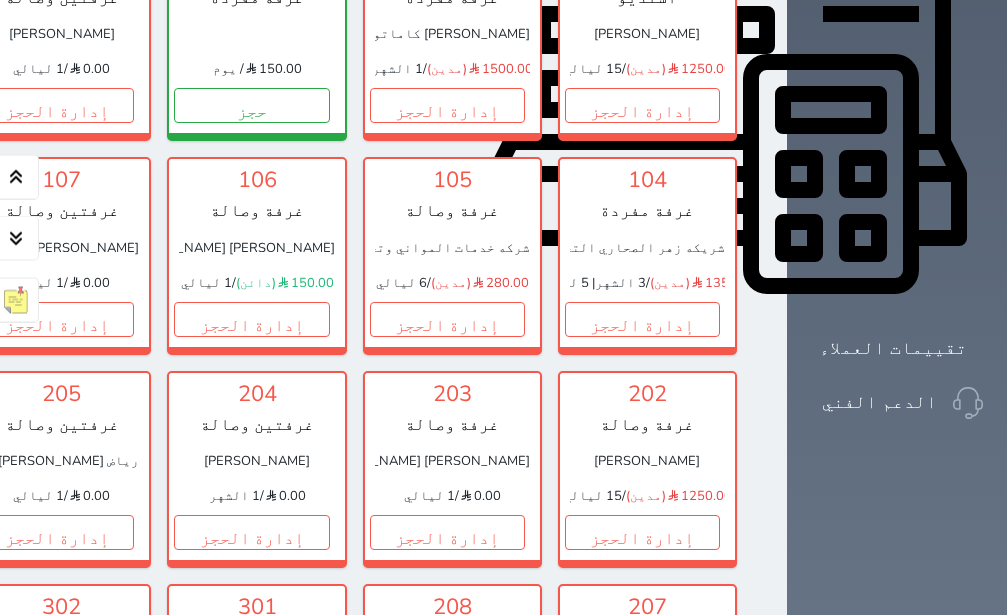 scroll, scrollTop: 866, scrollLeft: 0, axis: vertical 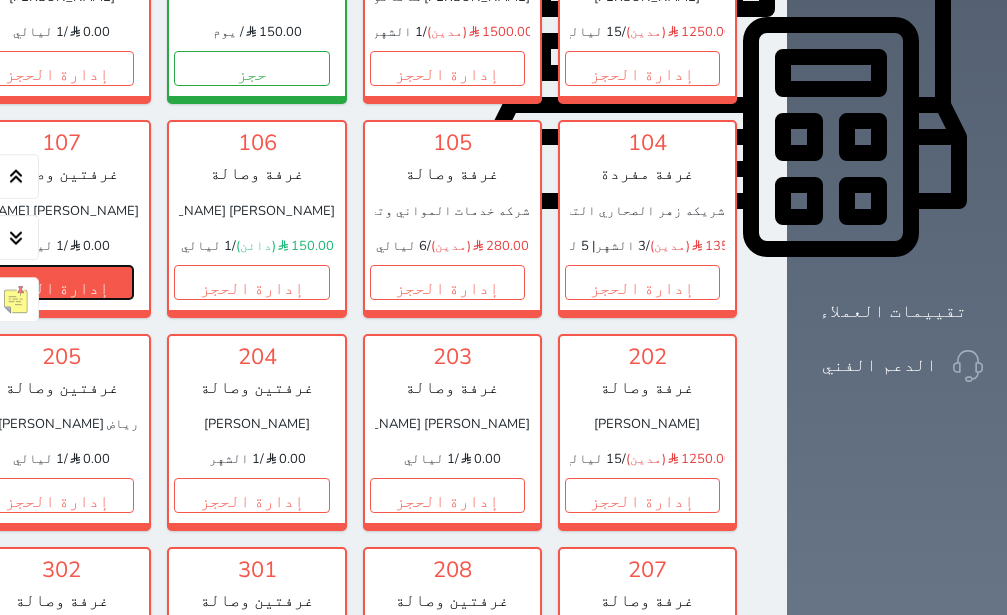click on "إدارة الحجز" at bounding box center (56, 282) 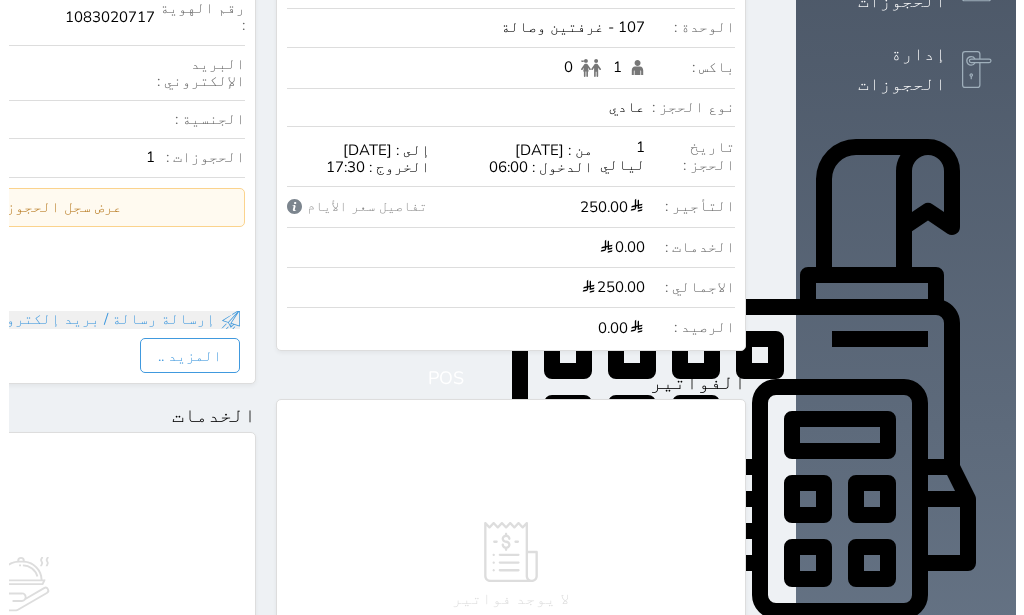 scroll, scrollTop: 0, scrollLeft: 0, axis: both 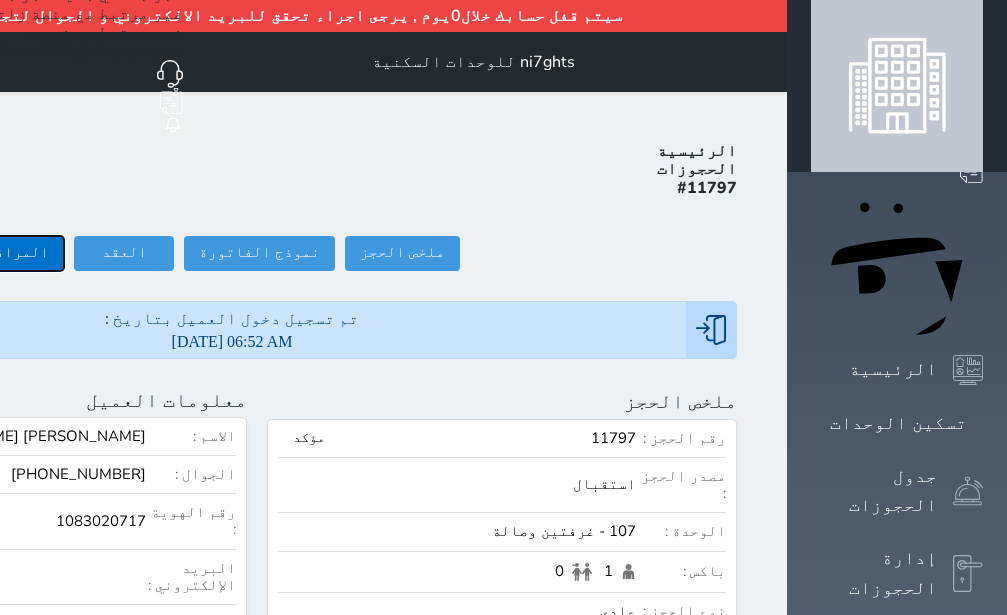 click on "المرافقين (1)" at bounding box center (-3, 253) 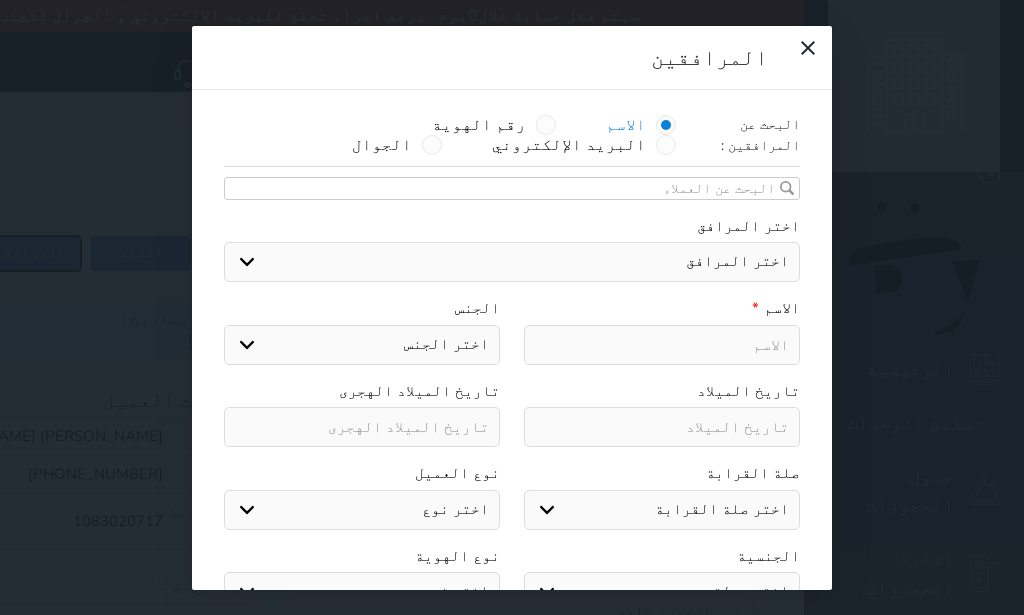 select 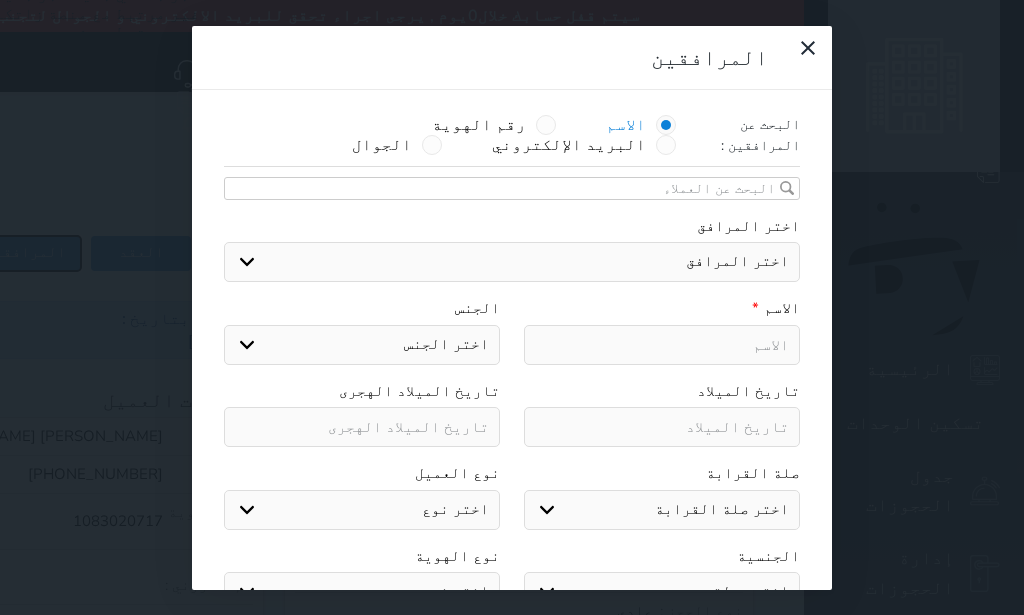 select 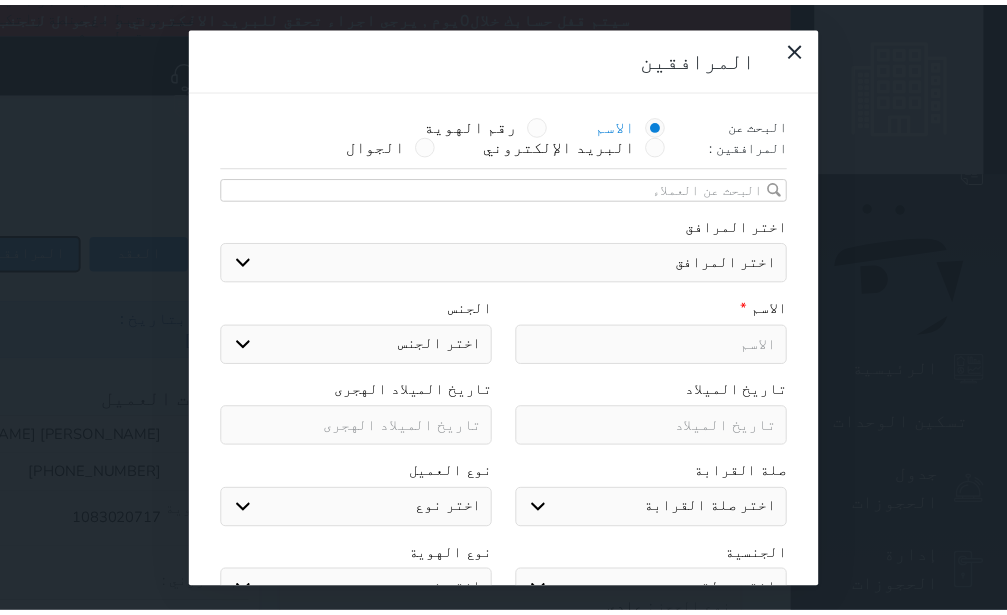 scroll, scrollTop: 312, scrollLeft: 0, axis: vertical 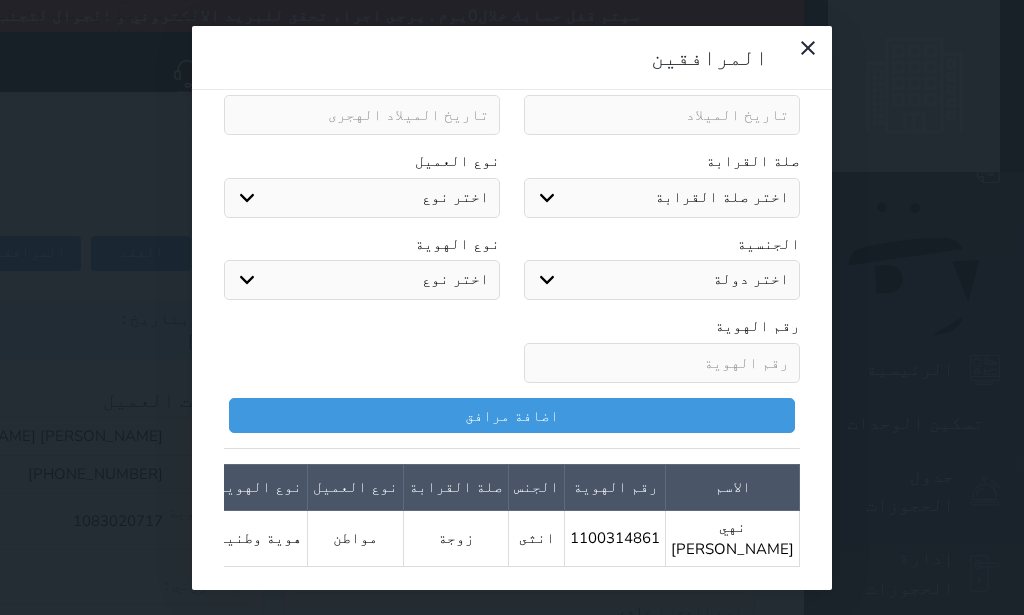 click on "المرافقين                 البحث عن المرافقين :        الاسم       رقم الهوية       البريد الإلكتروني       الجوال           تغيير العميل            اختر المرافق   اختر المرافق   نهي عبدربه العوفي   الاسم *     الجنس    اختر الجنس   ذكر انثى   تاريخ الميلاد         تاريخ الميلاد الهجرى         صلة القرابة
اختر صلة القرابة   ابن ابنه زوجة اخ اخت اب ام زوج أخرى   نوع العميل   اختر نوع   مواطن مواطن خليجي زائر مقيم   الجنسية   اختر دولة   الامارات العربية الاردن البحرين سوريا العراق عمان فلسطين قطر الكويت لبنان اليمن اليمن الجنوبي السعودية يمني جنوبي-السلاطين بني حارث الكويت-بدون افراد القبائل" at bounding box center (512, 307) 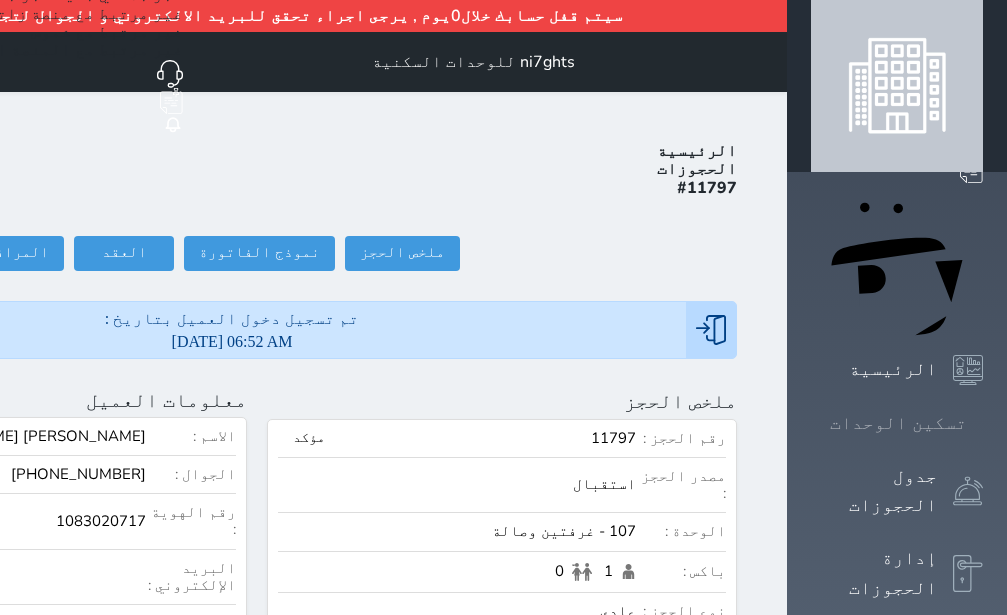 click on "تسكين الوحدات" at bounding box center [898, 423] 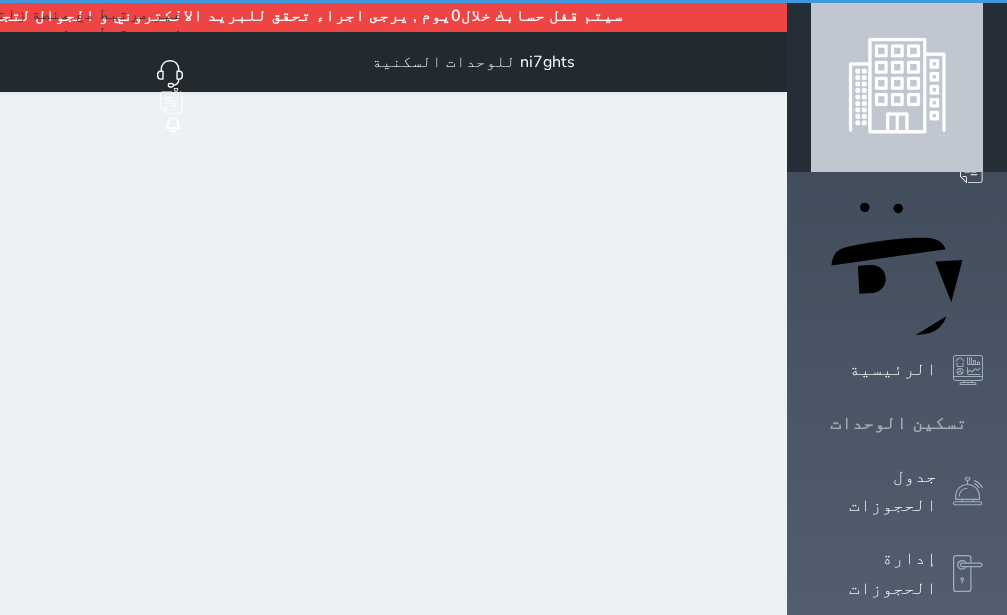click on "تسكين الوحدات" at bounding box center [898, 423] 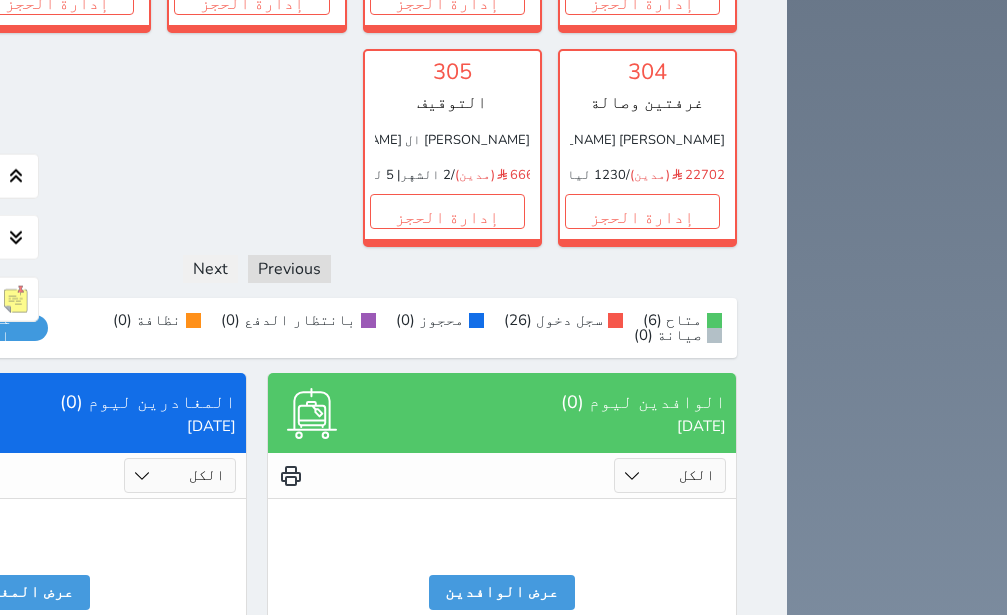 scroll, scrollTop: 1622, scrollLeft: 0, axis: vertical 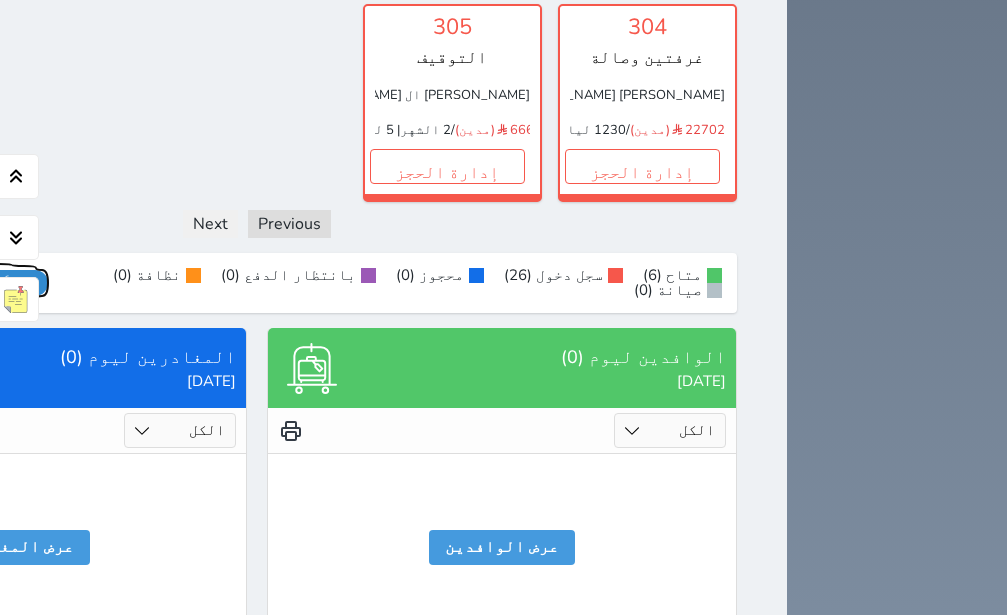 click on "عرض رصيد الصندوق" at bounding box center (-22, 283) 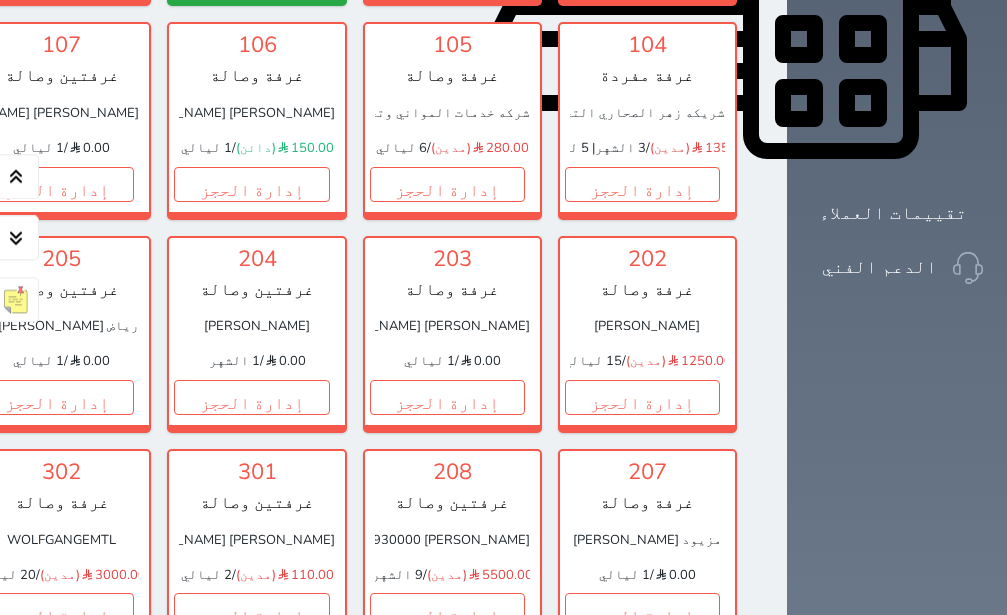 scroll, scrollTop: 882, scrollLeft: 0, axis: vertical 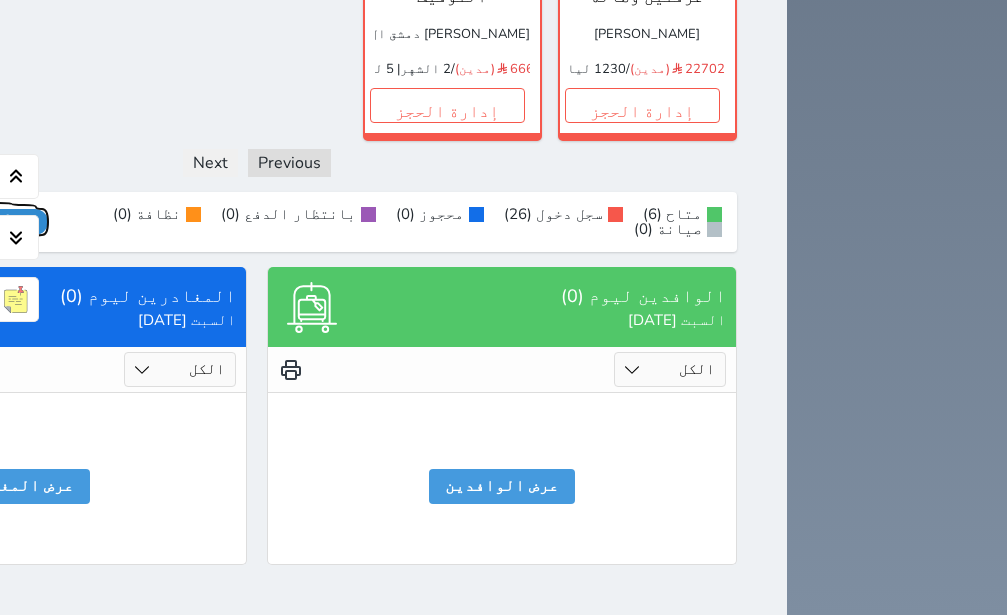 click on "عرض رصيد الصندوق" at bounding box center [-22, 222] 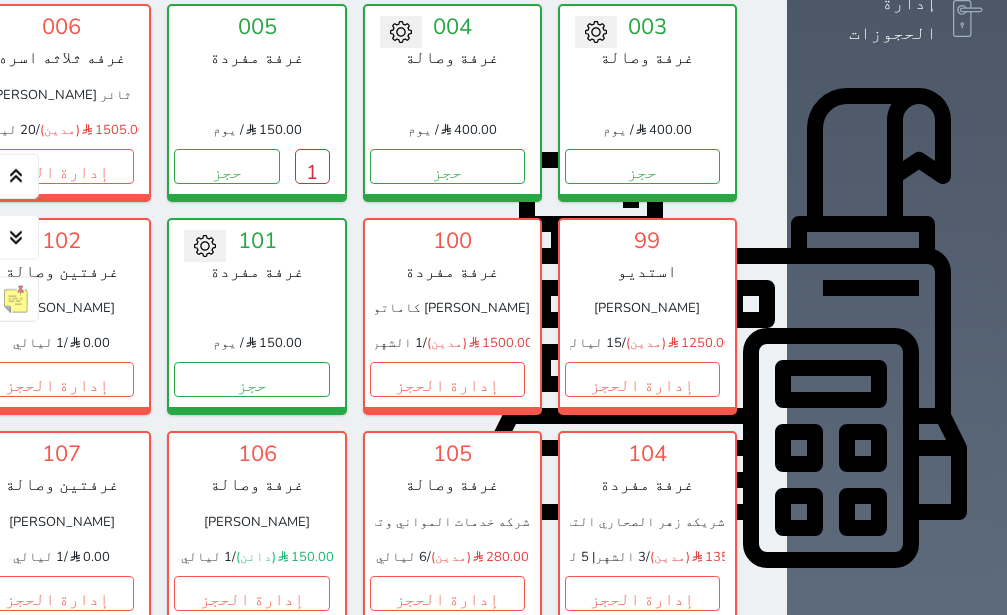 scroll, scrollTop: 614, scrollLeft: 0, axis: vertical 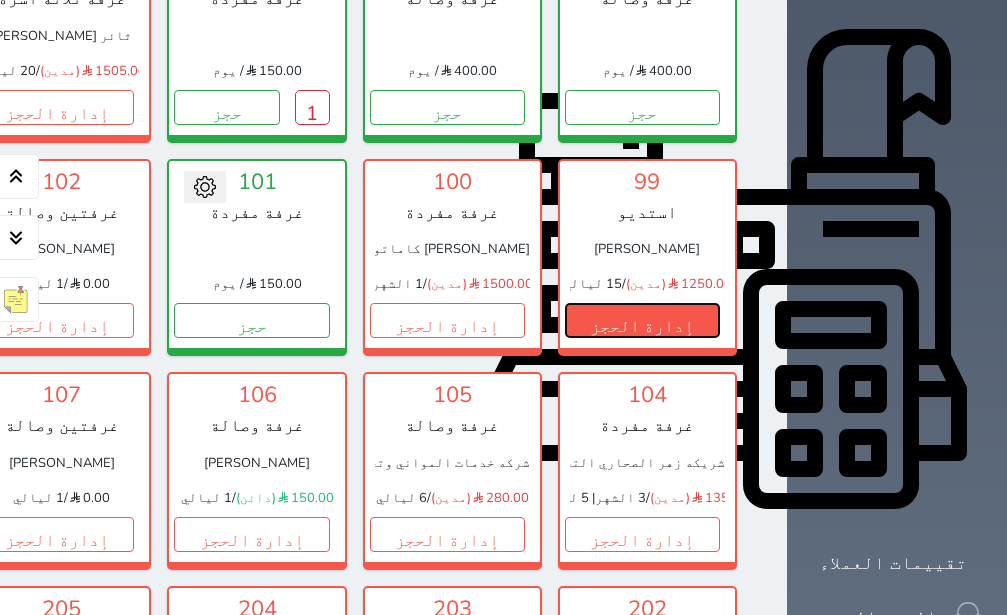 click on "إدارة الحجز" at bounding box center (642, 320) 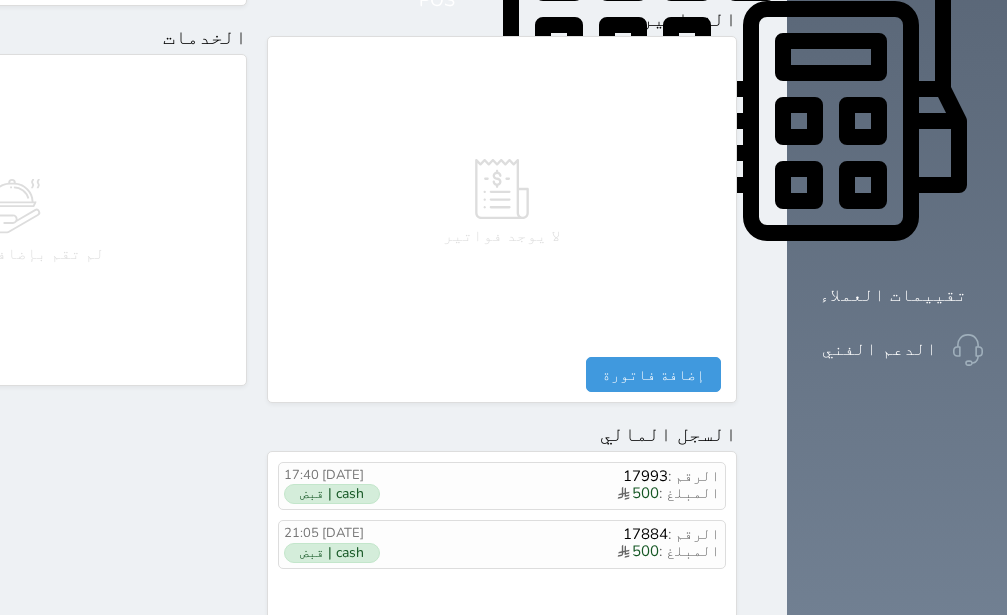 scroll, scrollTop: 1142, scrollLeft: 0, axis: vertical 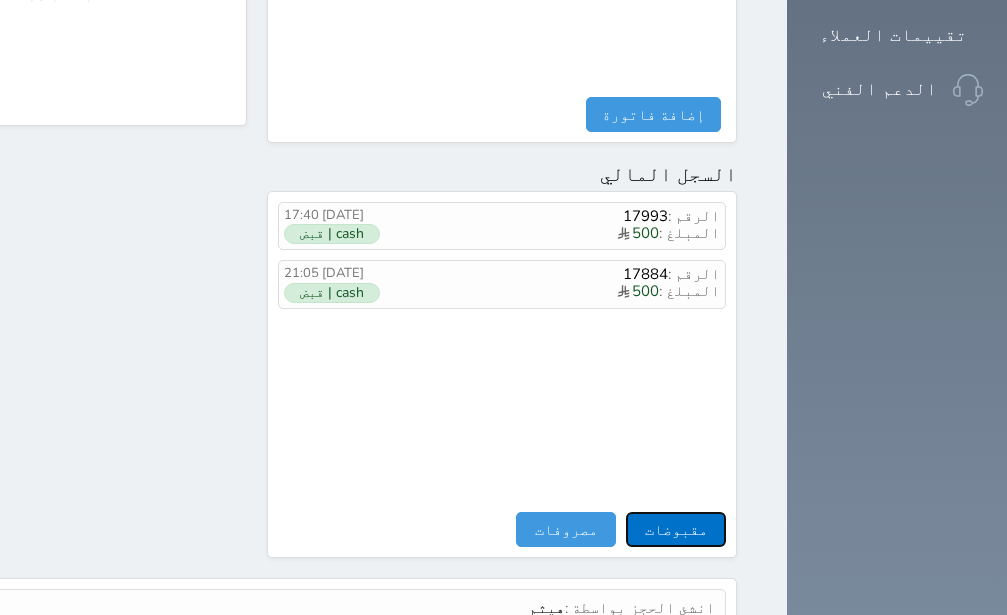 click on "مقبوضات" at bounding box center (676, 529) 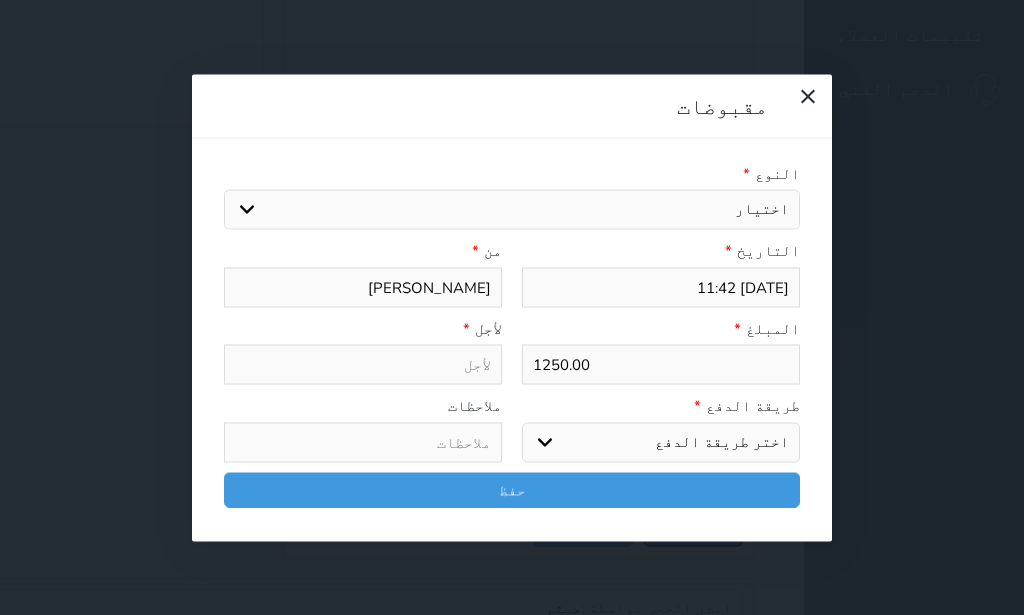 select 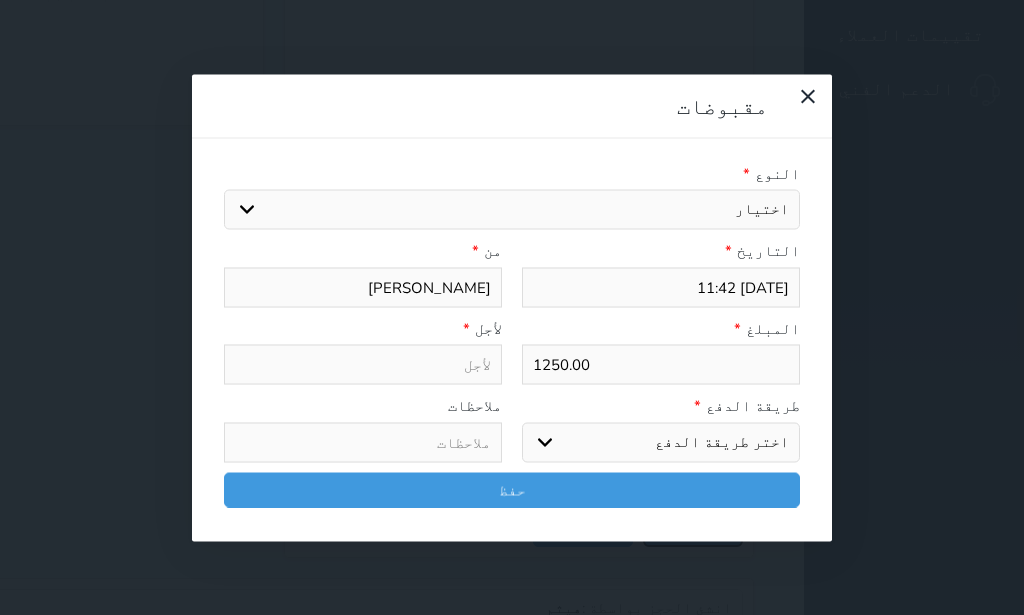 select 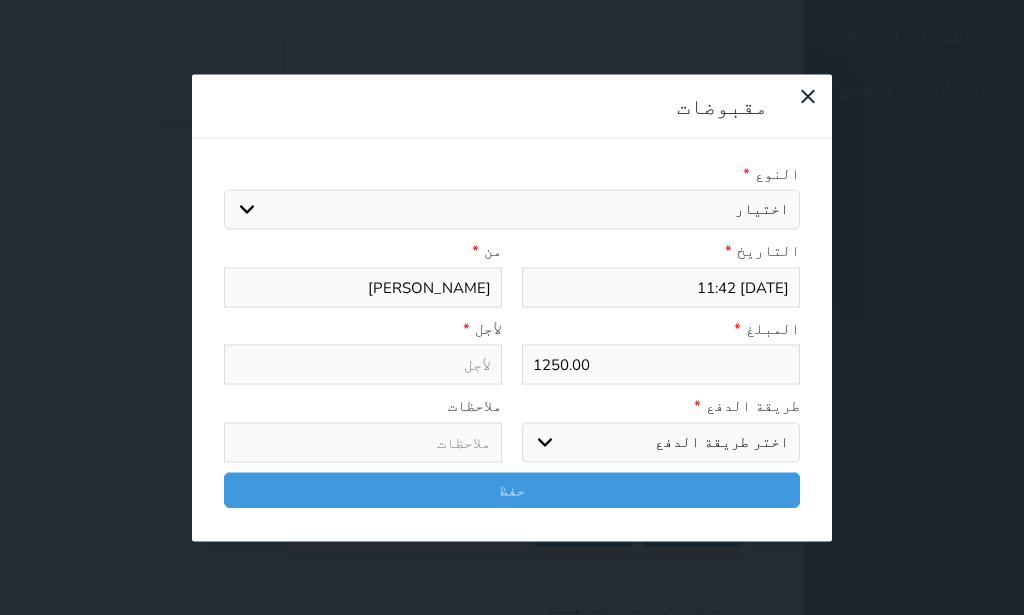 click on "اختيار   ايجار تامين عربون" at bounding box center (512, 210) 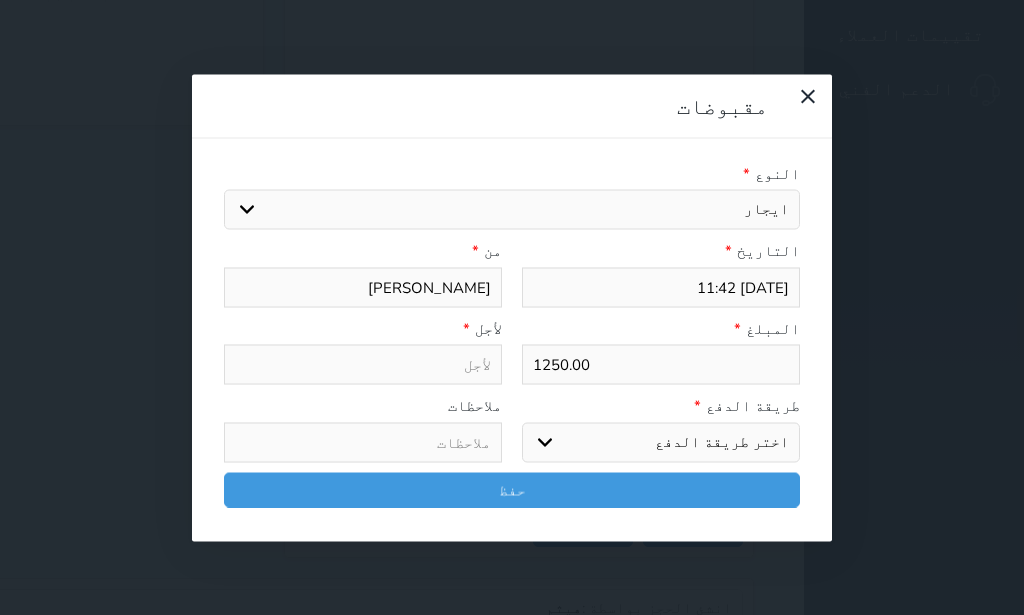 click on "ايجار" at bounding box center [0, 0] 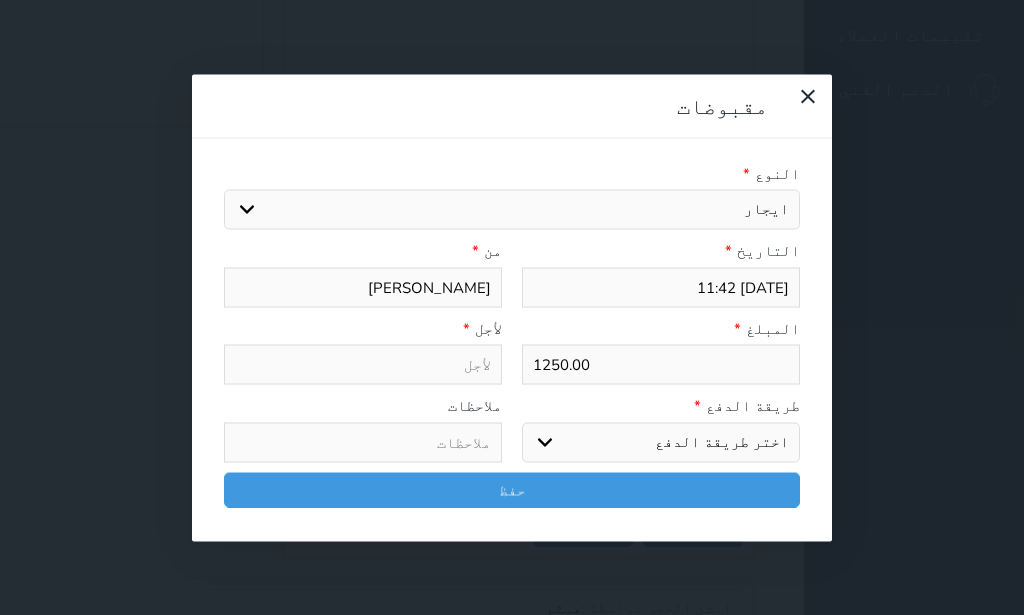 select 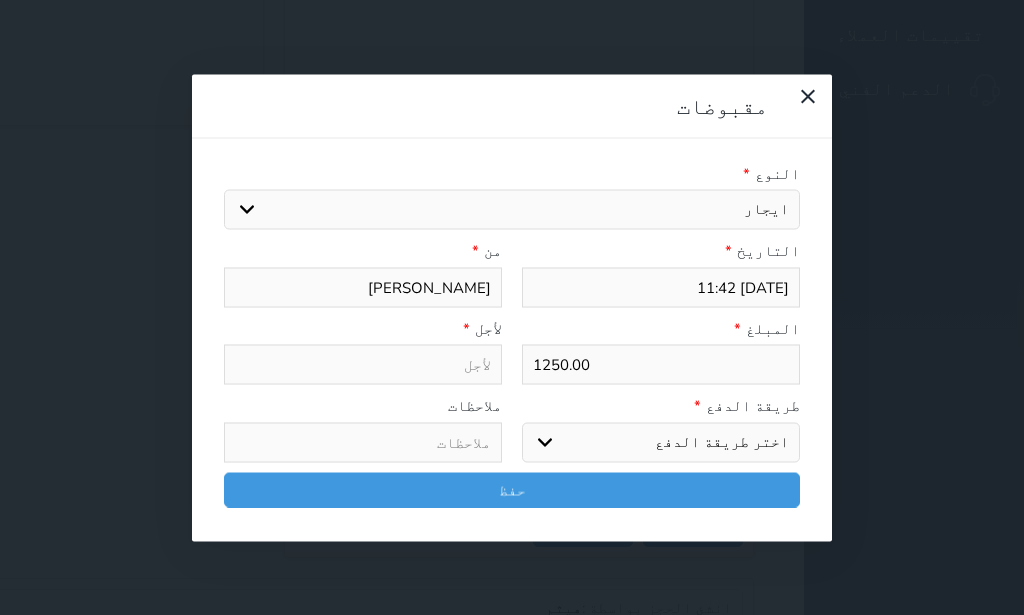 type on "ايجار - الوحدة - 99" 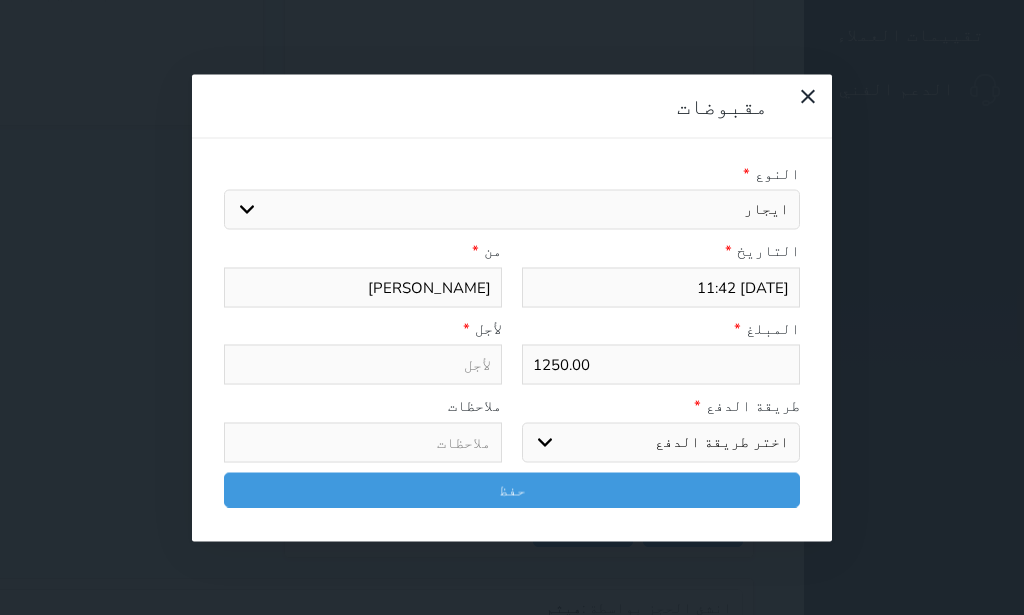select 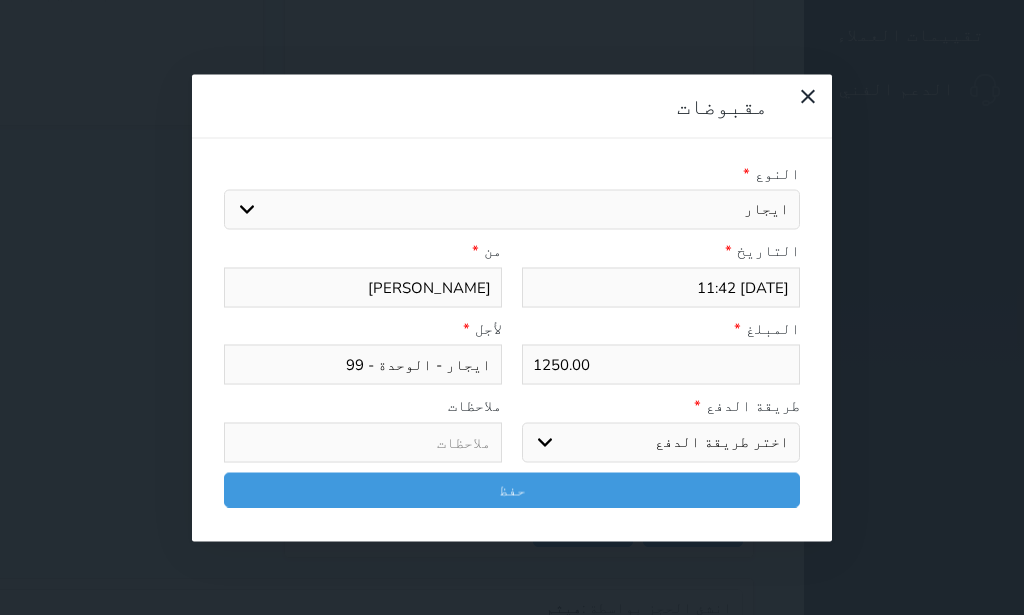 drag, startPoint x: 741, startPoint y: 294, endPoint x: 866, endPoint y: 345, distance: 135.00371 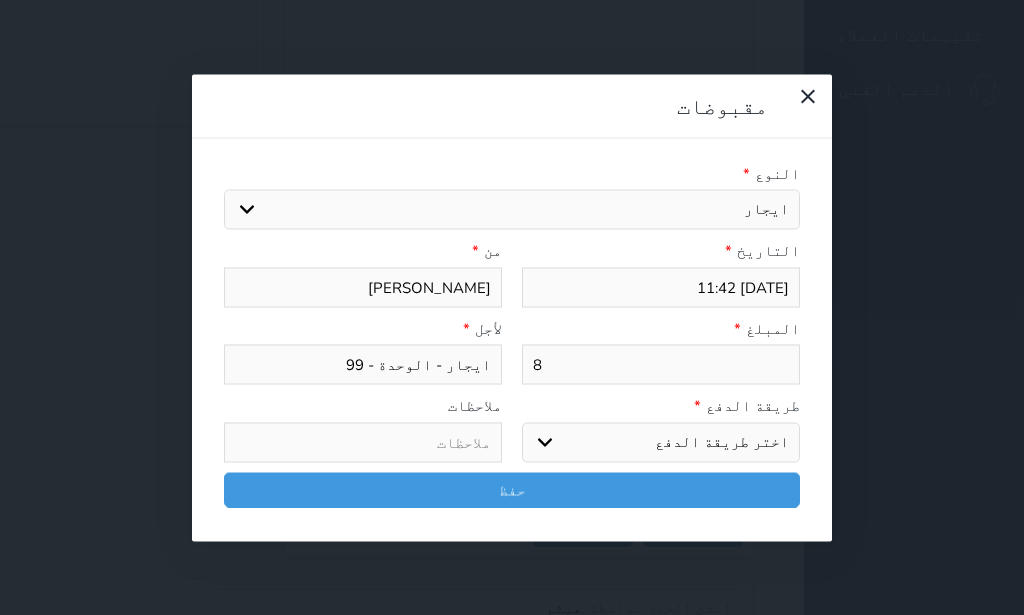type on "80" 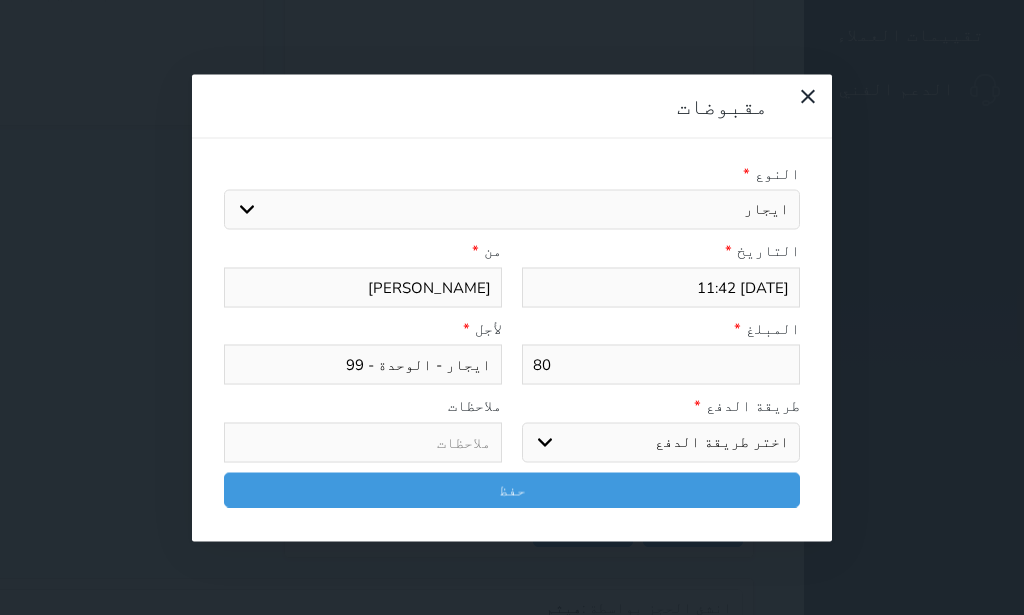 type on "800" 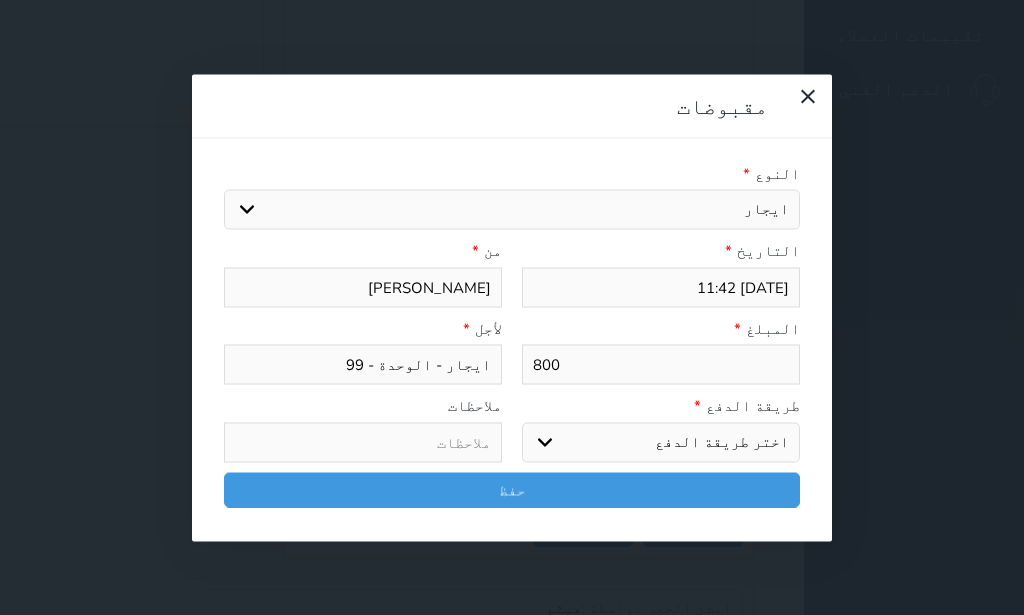 type on "800" 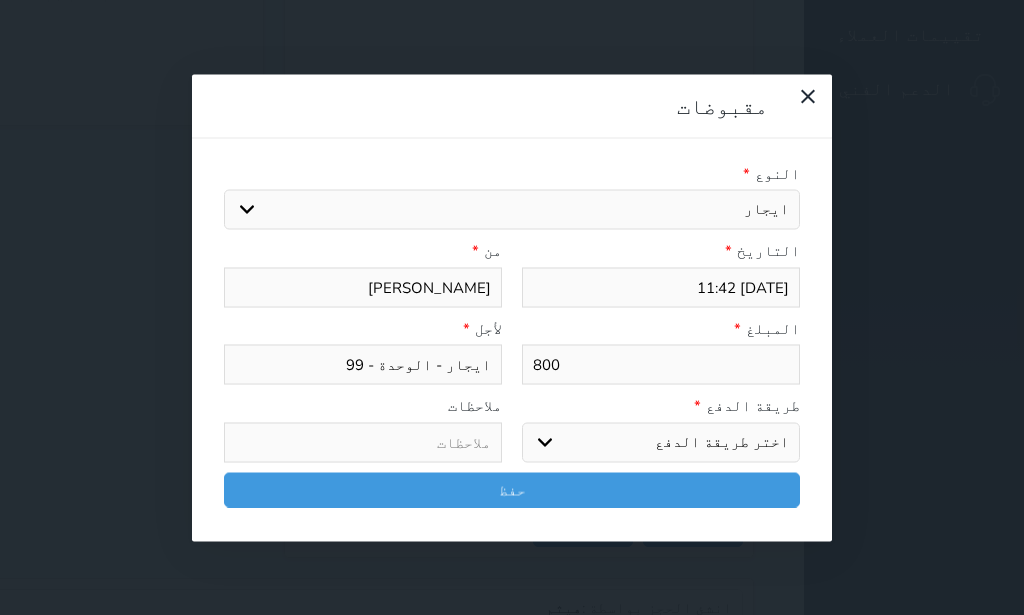 click on "اختر طريقة الدفع   دفع نقدى   تحويل بنكى   مدى   بطاقة ائتمان   آجل" at bounding box center [661, 442] 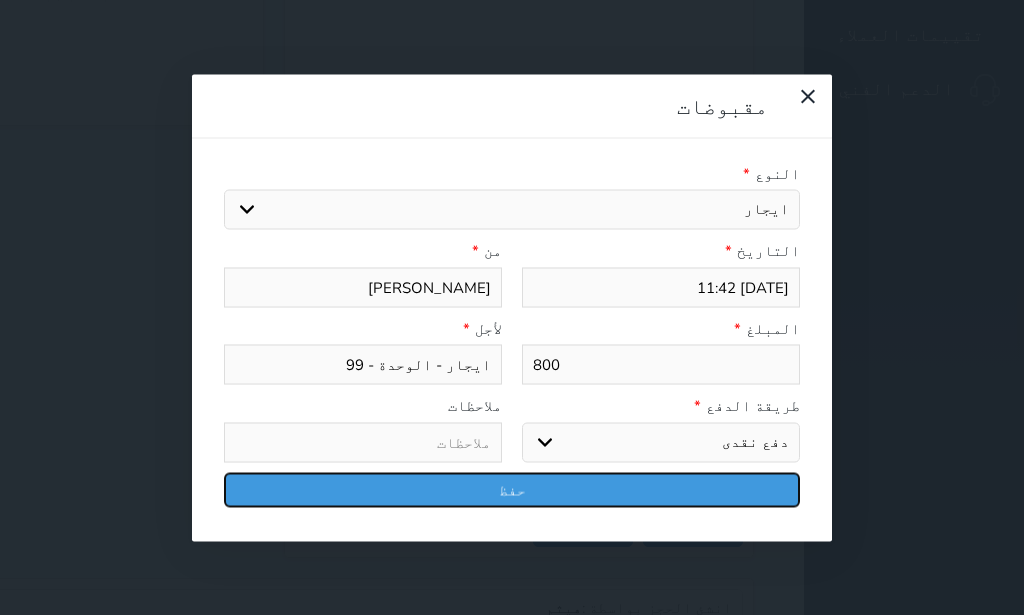 click on "حفظ" at bounding box center [512, 489] 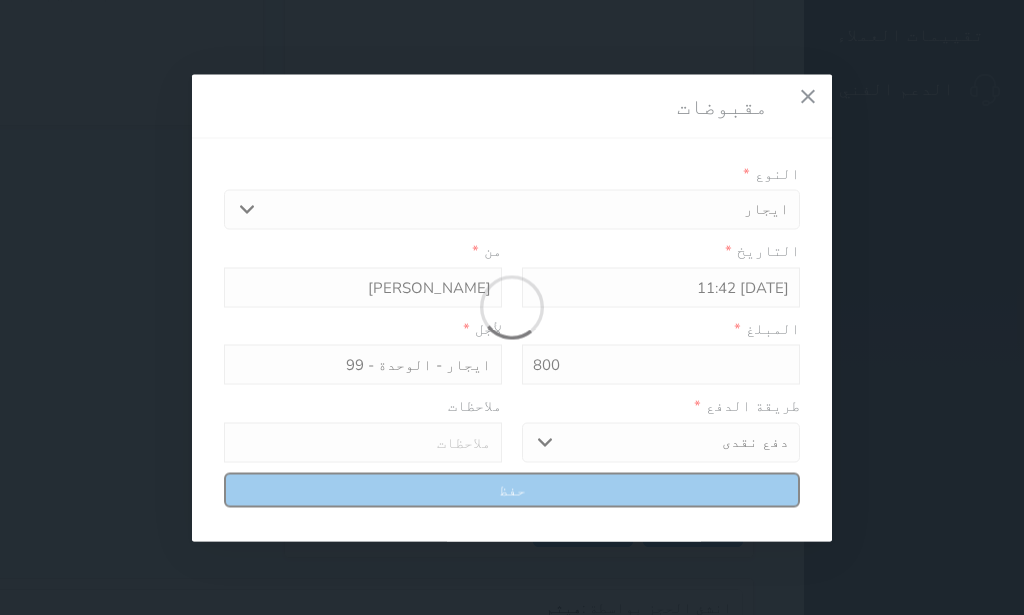 select 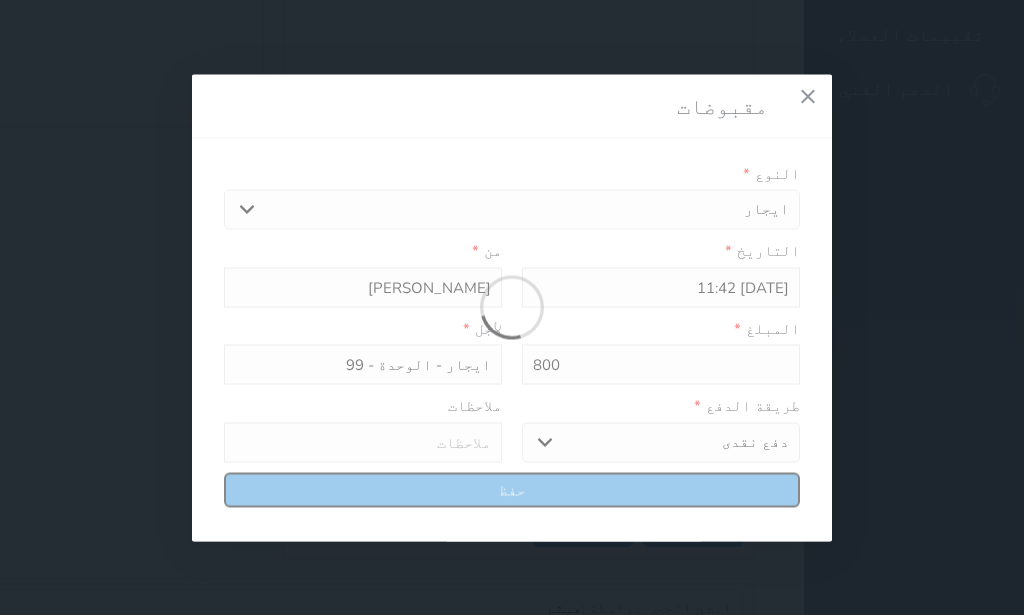type 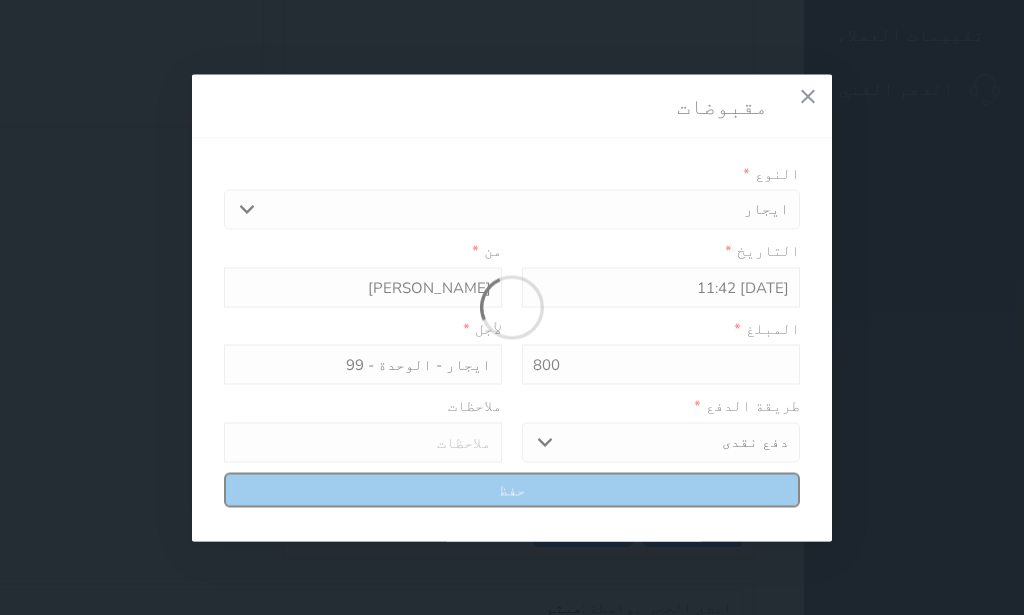 type on "0" 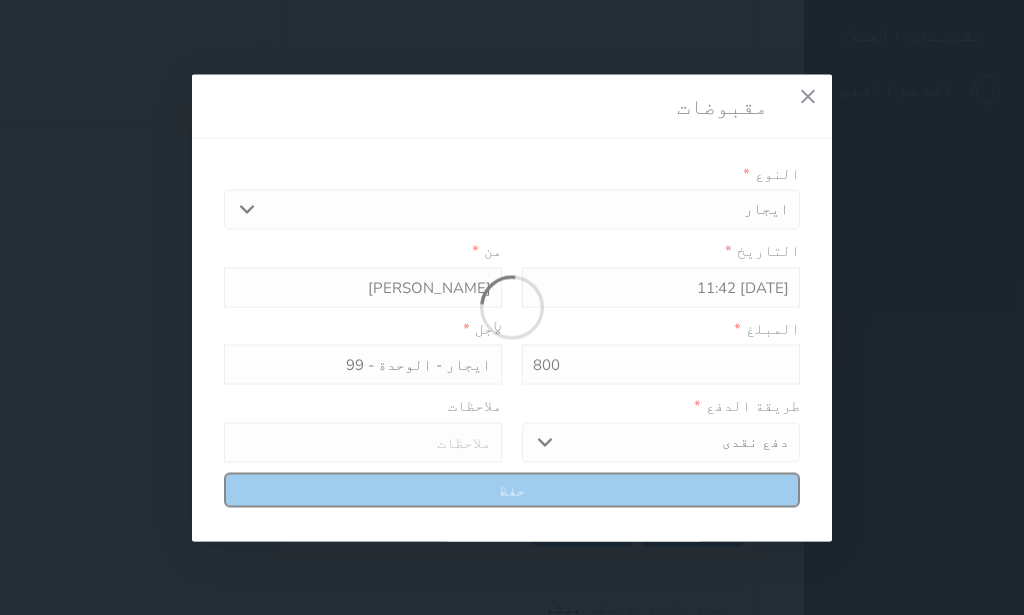 select 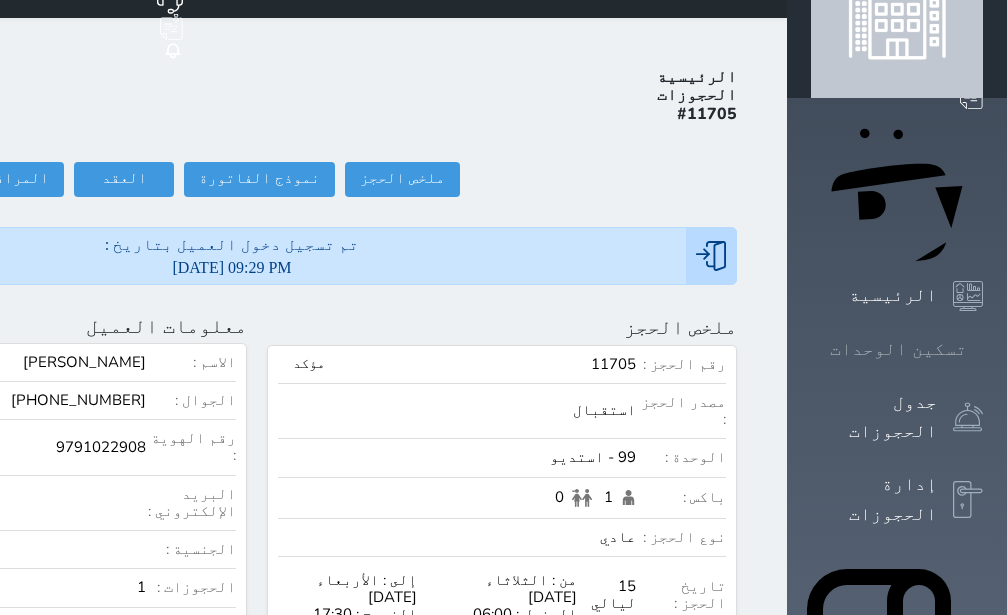 scroll, scrollTop: 0, scrollLeft: 0, axis: both 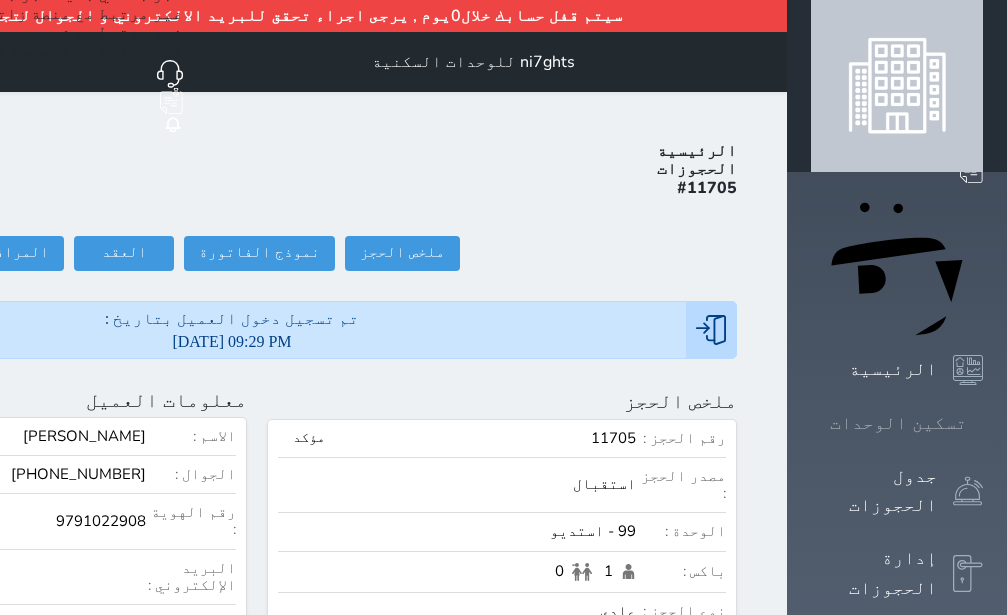 click on "تسكين الوحدات" at bounding box center [898, 423] 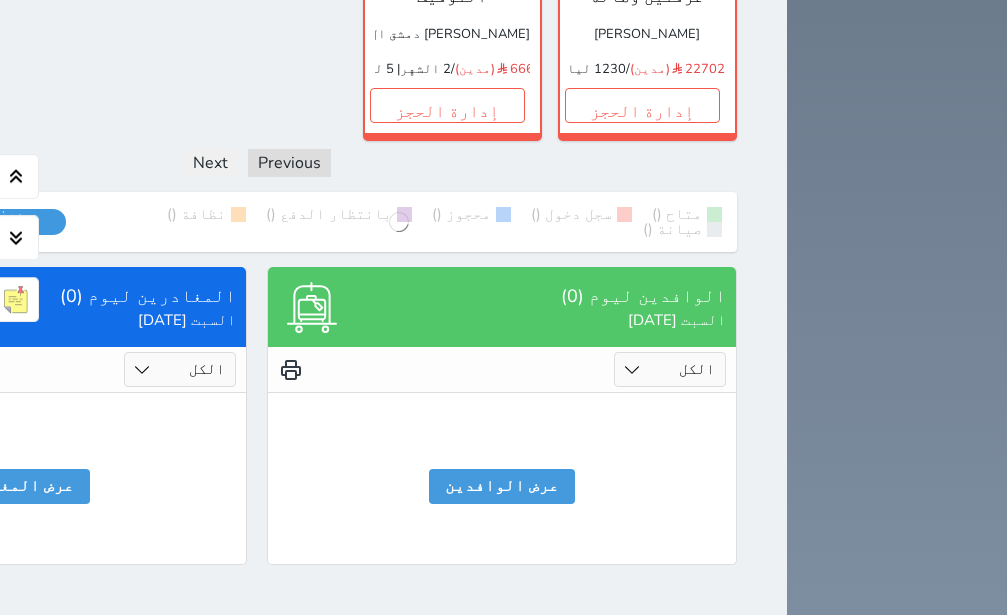 scroll, scrollTop: 1831, scrollLeft: 0, axis: vertical 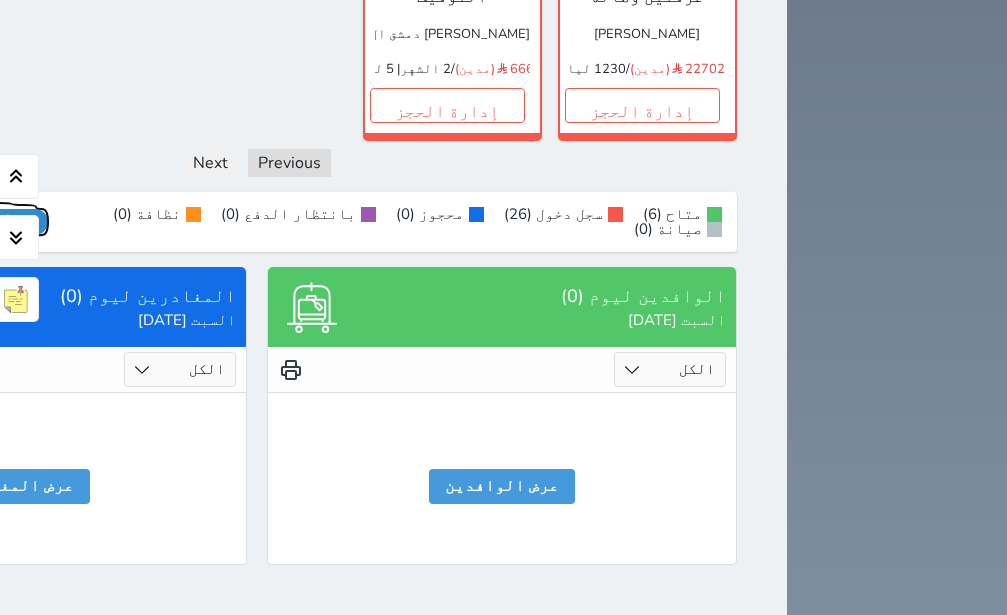 click on "عرض رصيد الصندوق" at bounding box center (-22, 222) 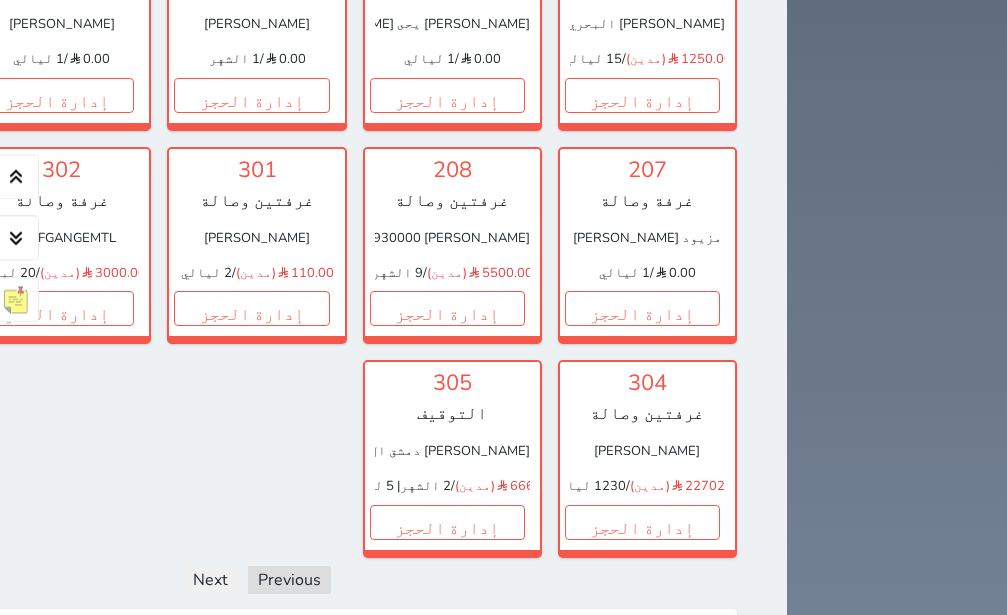 scroll, scrollTop: 1201, scrollLeft: 0, axis: vertical 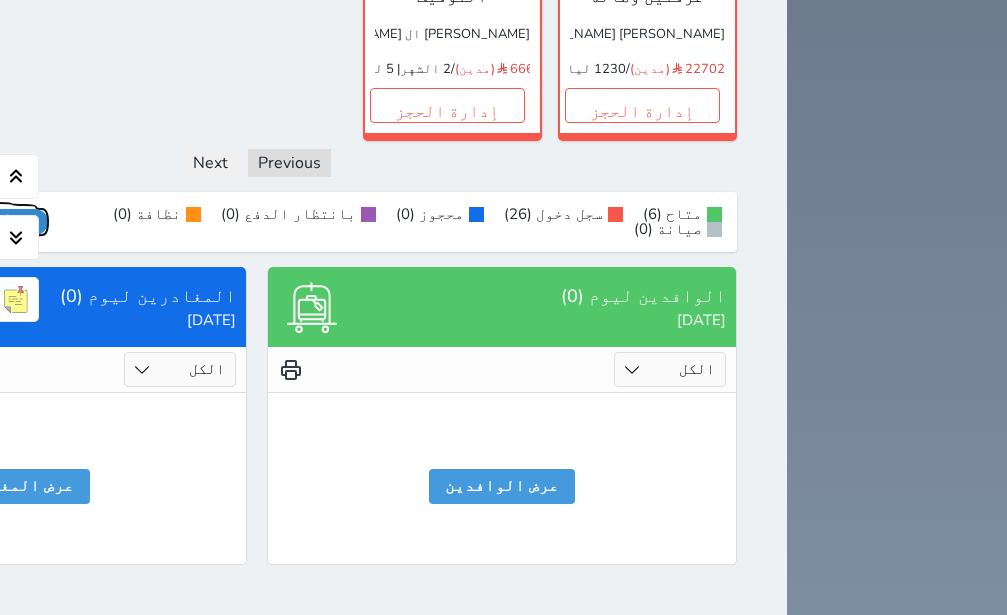 click on "عرض رصيد الصندوق" at bounding box center (-22, 222) 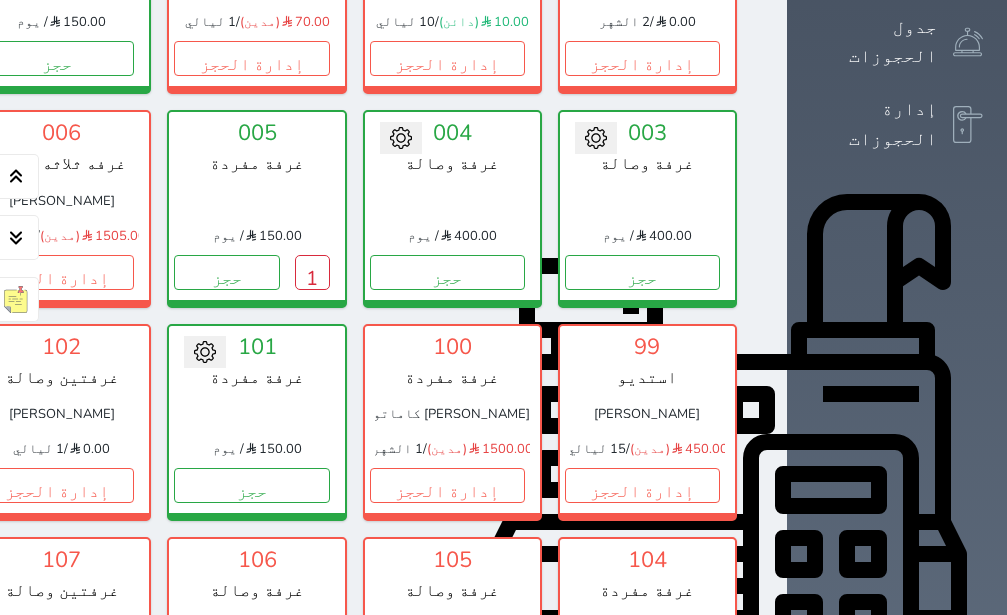 scroll, scrollTop: 0, scrollLeft: 0, axis: both 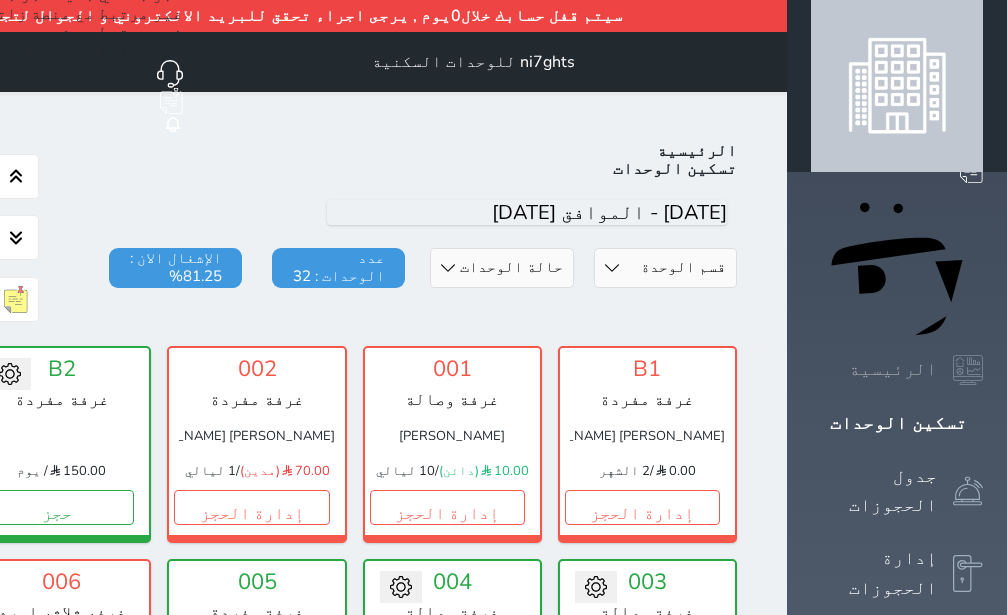 click at bounding box center [968, 370] 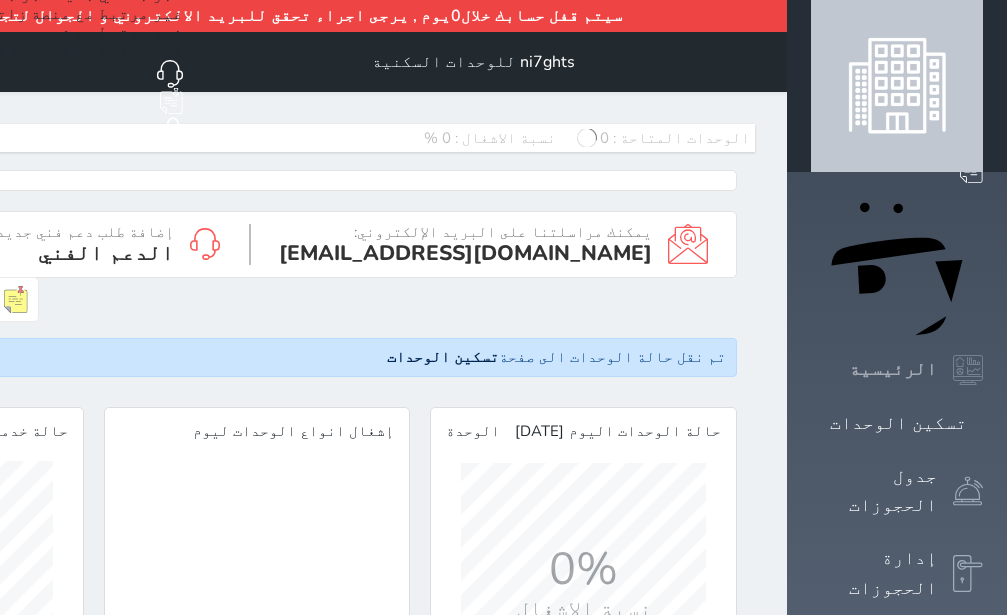 scroll, scrollTop: 999755, scrollLeft: 999756, axis: both 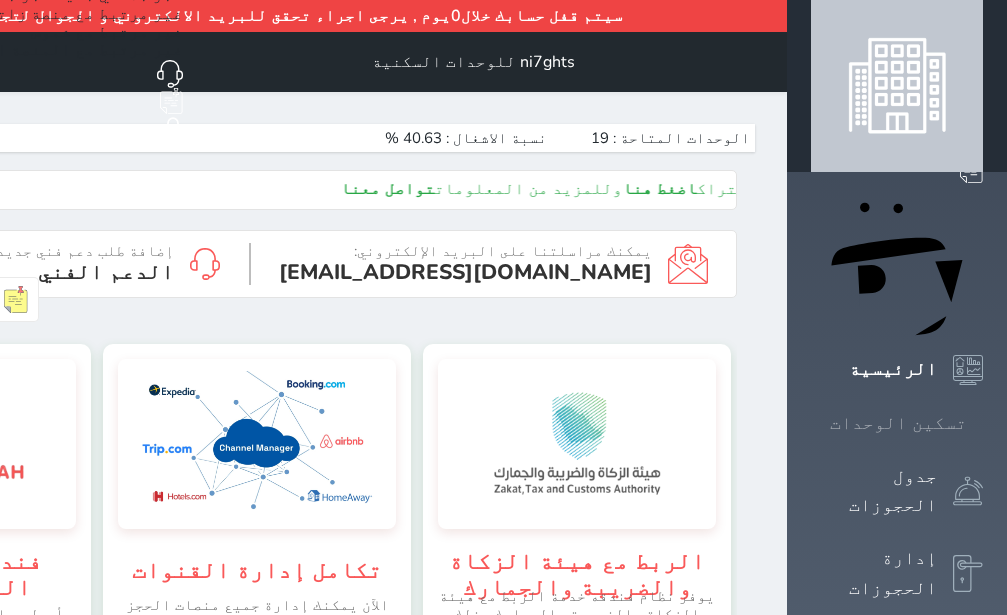 click 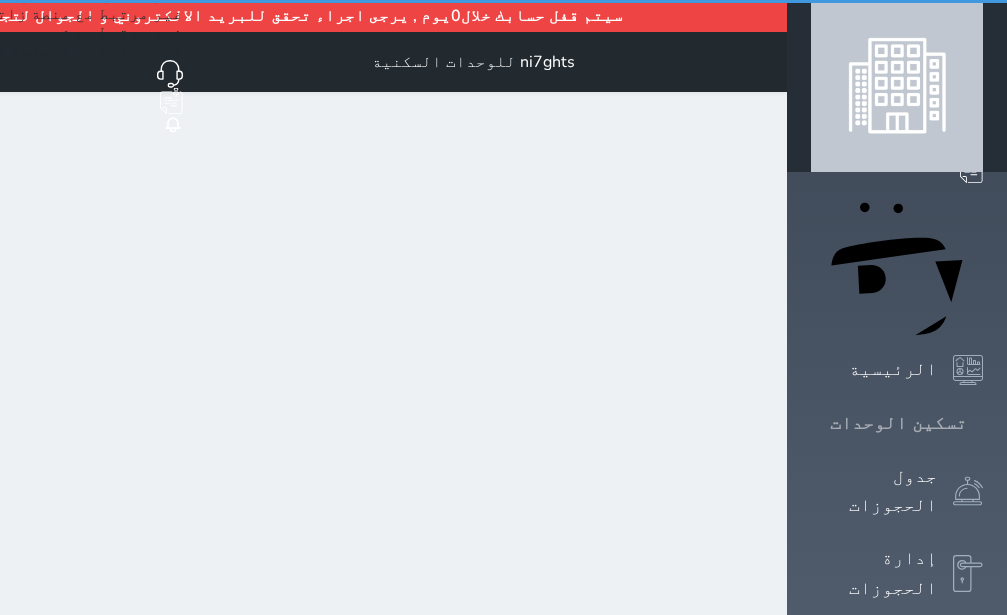 click 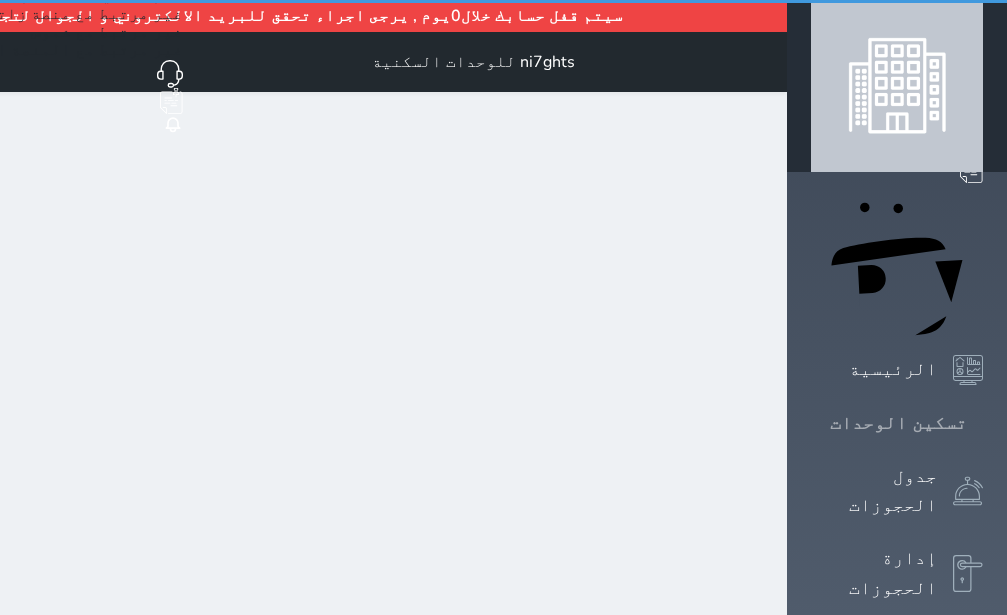 click 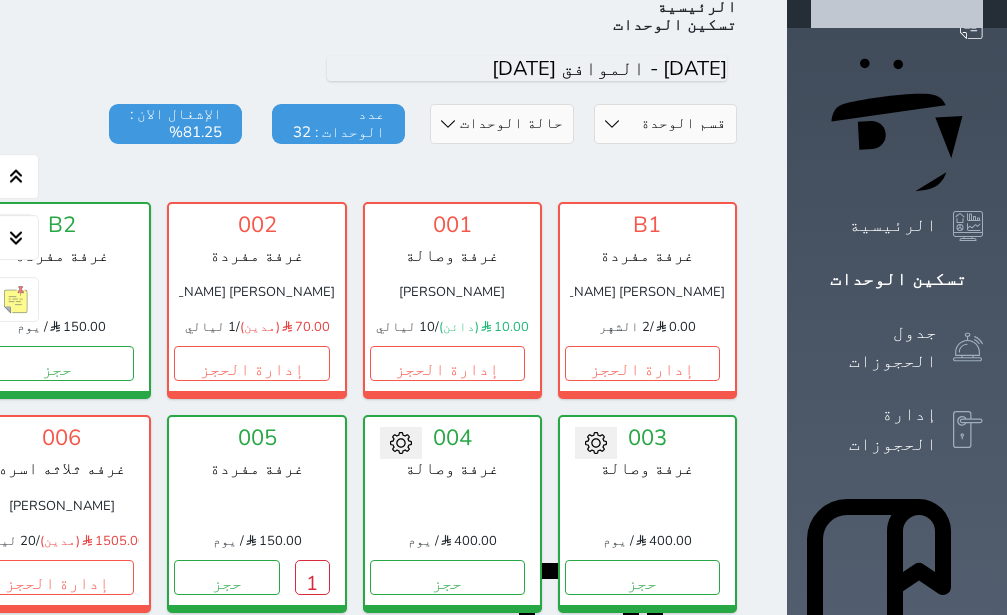 scroll, scrollTop: 236, scrollLeft: 0, axis: vertical 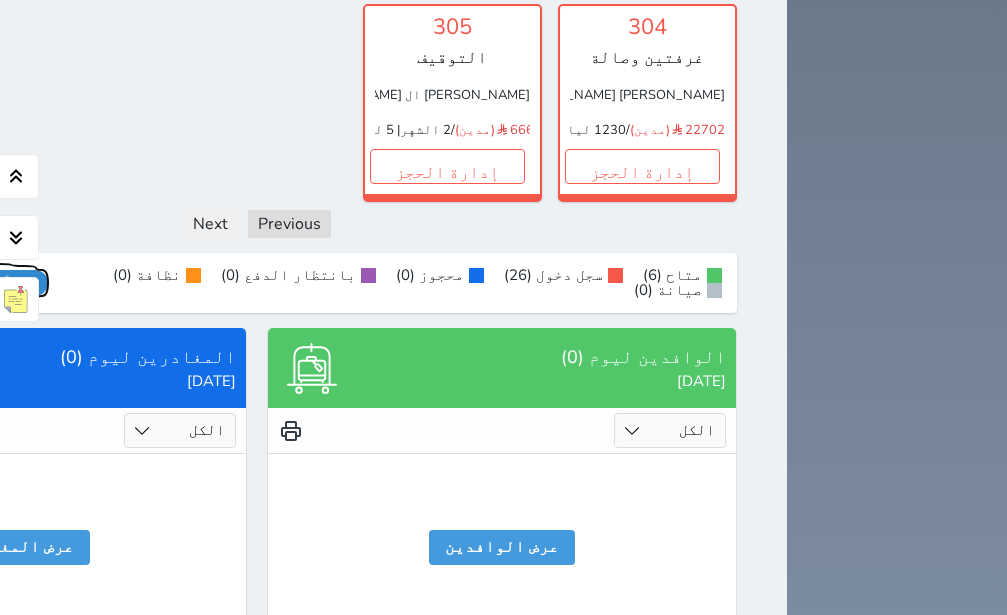 click on "عرض رصيد الصندوق" at bounding box center [-22, 283] 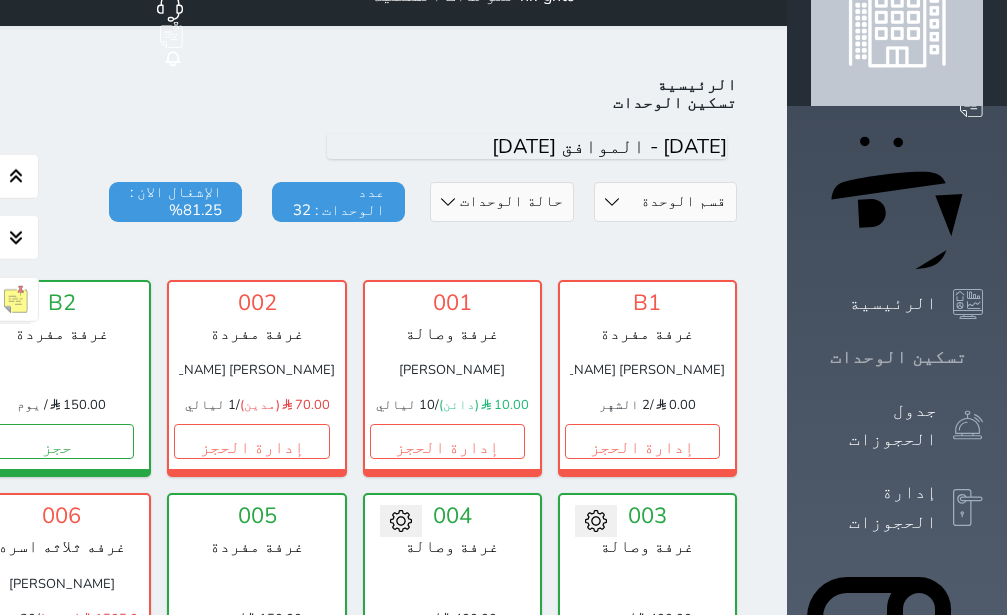 scroll, scrollTop: 0, scrollLeft: 0, axis: both 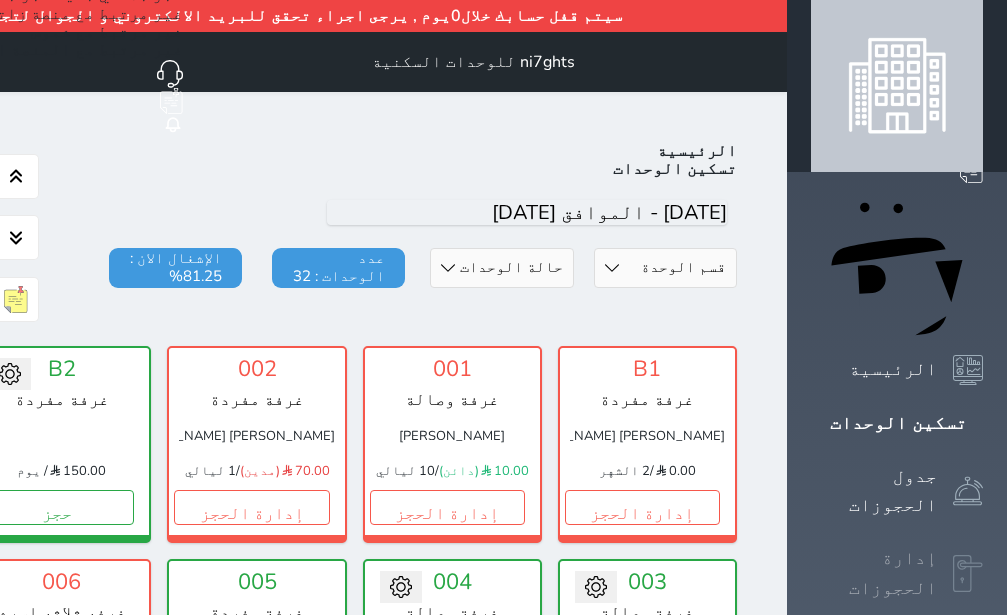 click 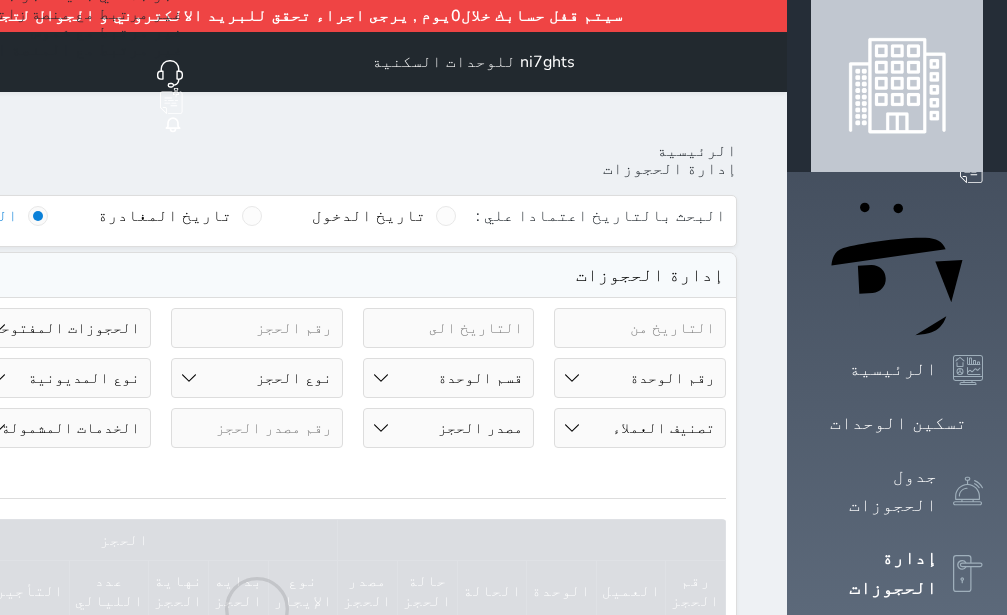 click on "حالة الحجز
الحجوزات المفتوحة (الكل)
الحجوزات المغلقة (الكل)
الحجوزات المفتوحة (مسجل دخول)
الحجوزات المغلقة (تسجيل مغادرة)
الحجوزات لم تسجل دخول
الحجوزات المؤكدة (الكل)
الحجوزات الملغية
الحجوزات المنتهية مهلة دفعها
حجوزات بانتظار الدفع" at bounding box center [66, 328] 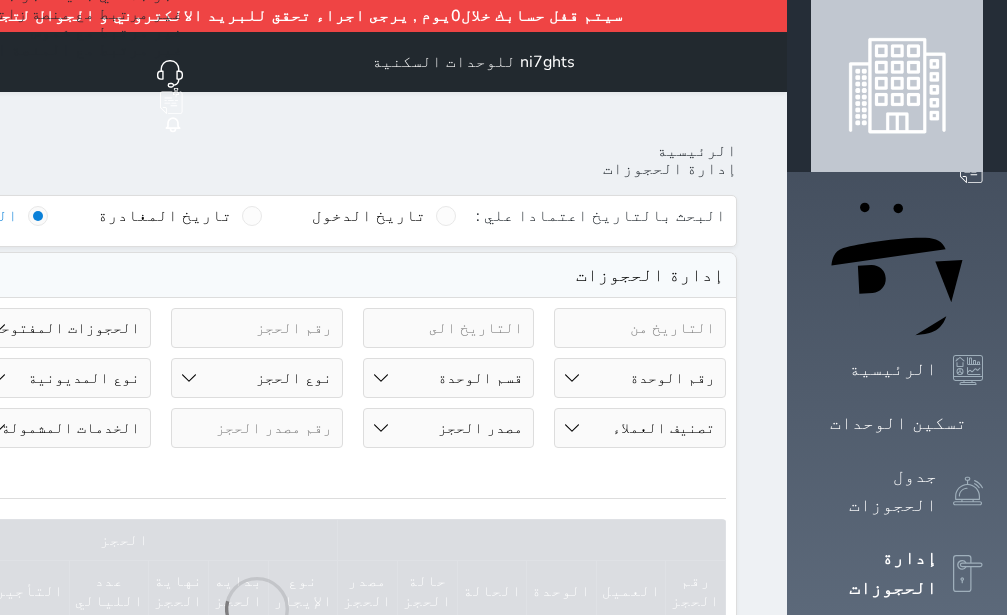 select on "checked_out" 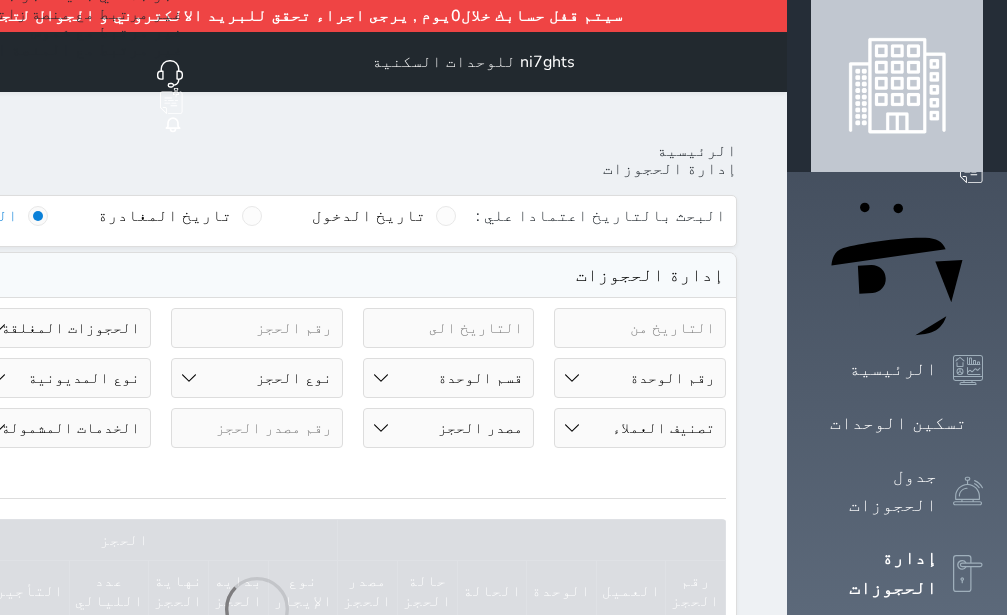 click on "الحجوزات المغلقة (تسجيل مغادرة)" at bounding box center [0, 0] 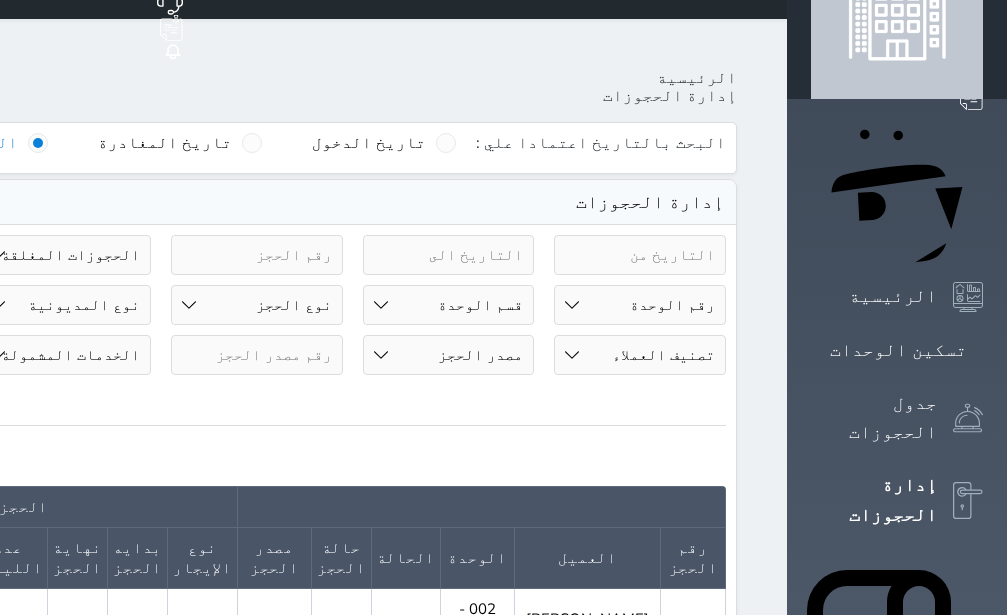 scroll, scrollTop: 126, scrollLeft: 0, axis: vertical 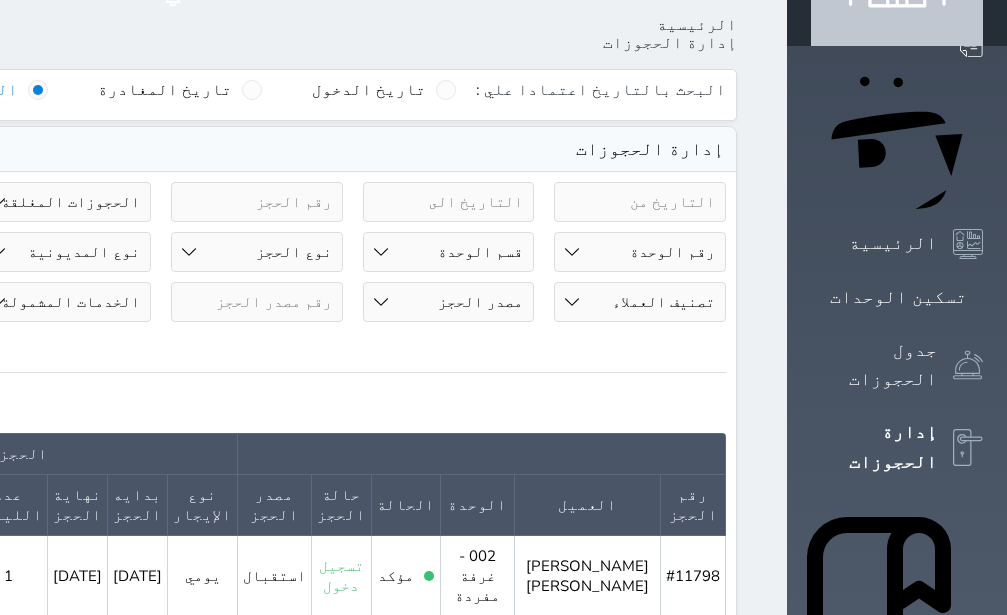 click at bounding box center [-126, 202] 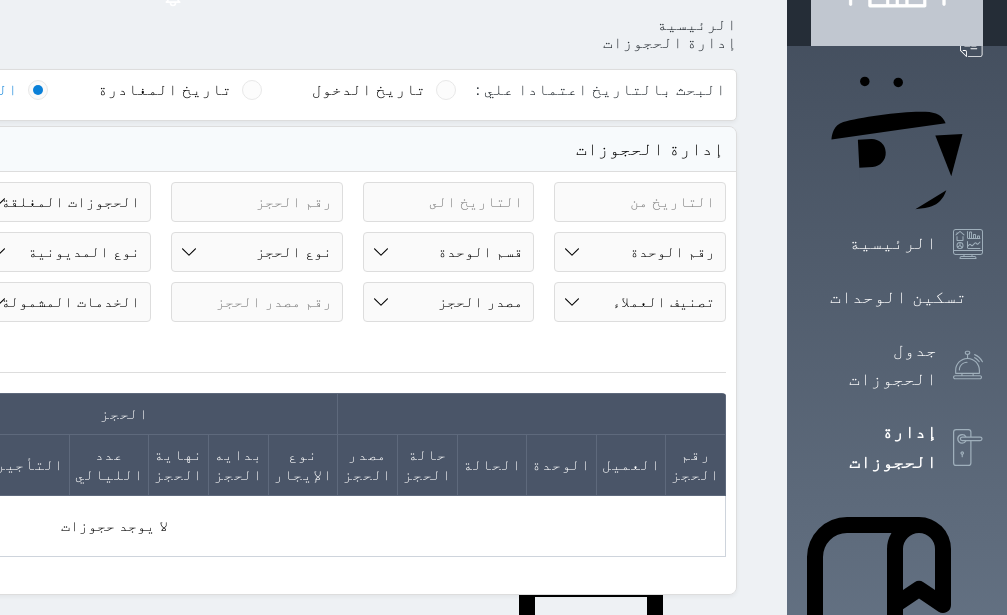 type on "H" 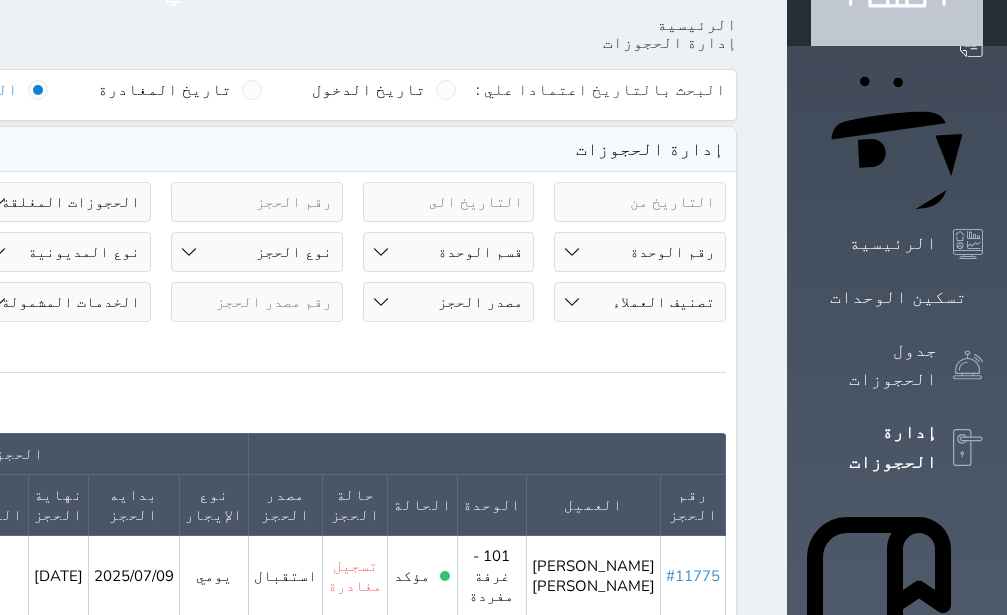 type on "[PERSON_NAME]" 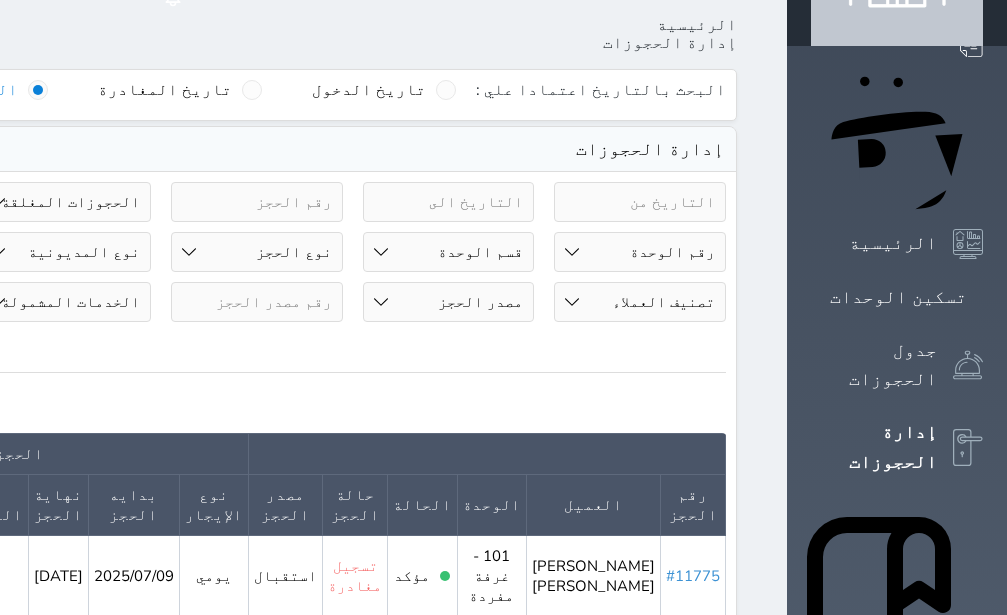 click on "#11775" at bounding box center [693, 576] 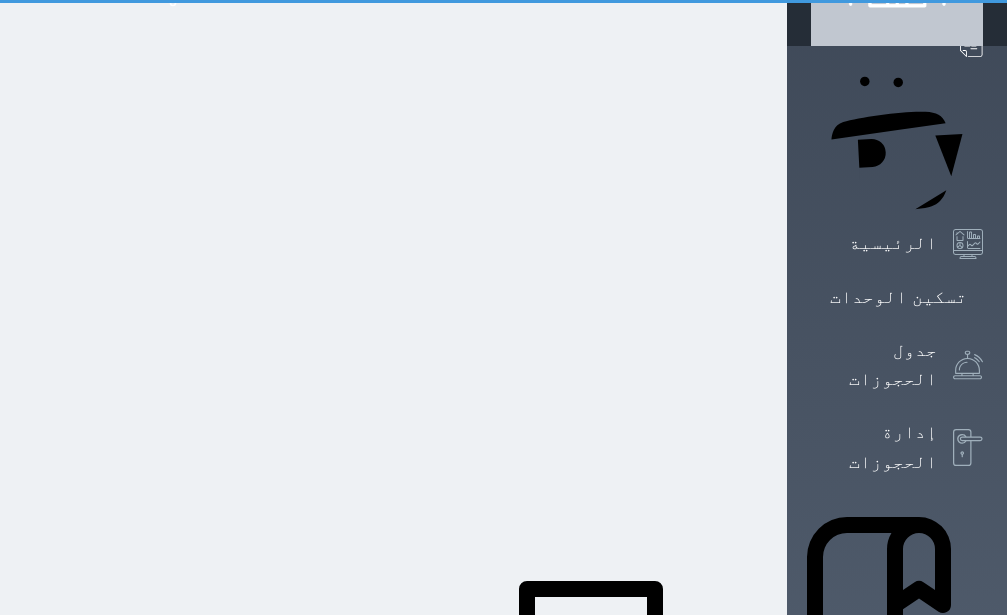 scroll, scrollTop: 0, scrollLeft: 0, axis: both 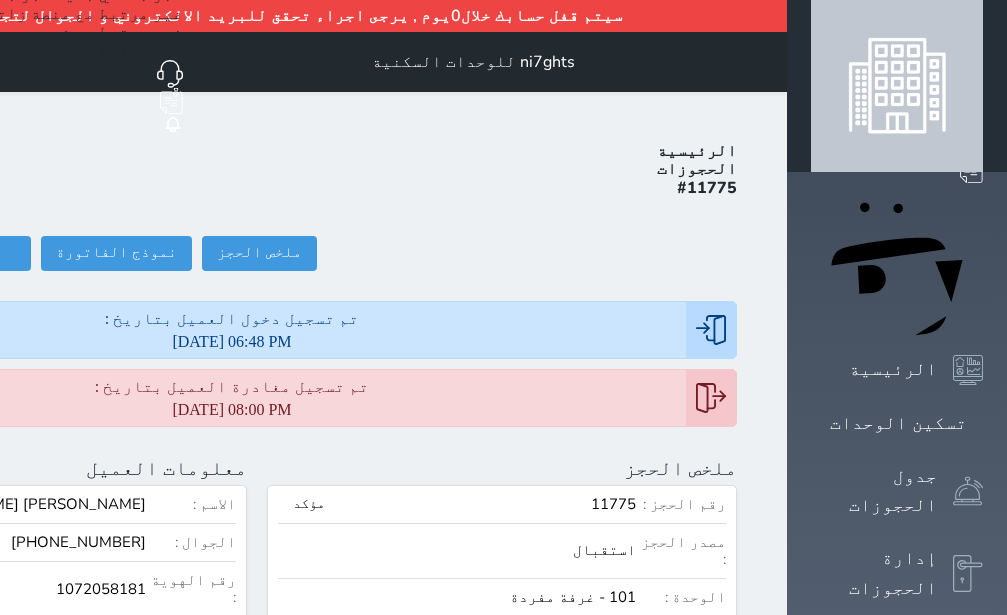 click on "1072058181" at bounding box center [-33, 589] 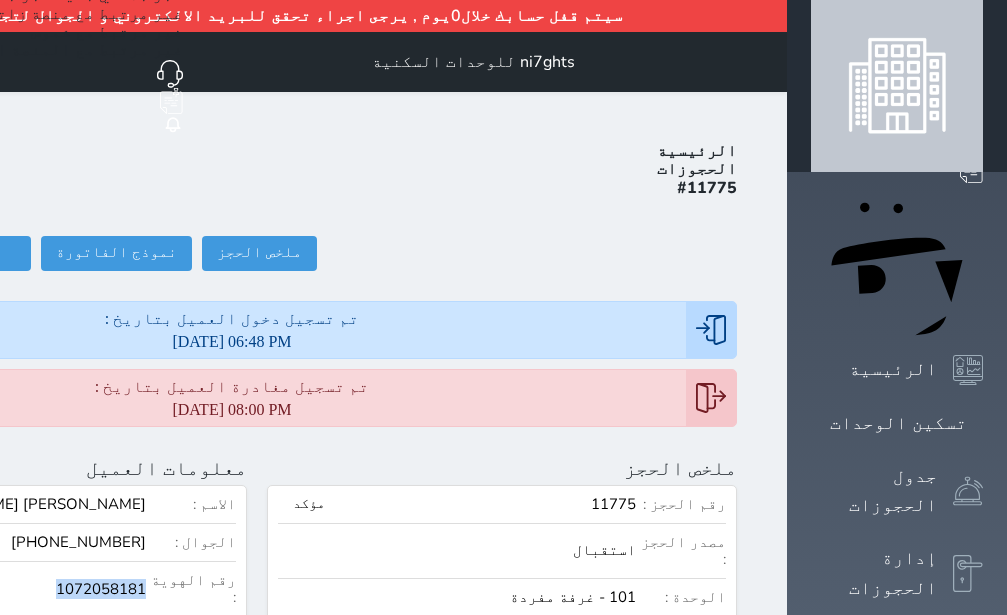 click on "1072058181" at bounding box center (-33, 589) 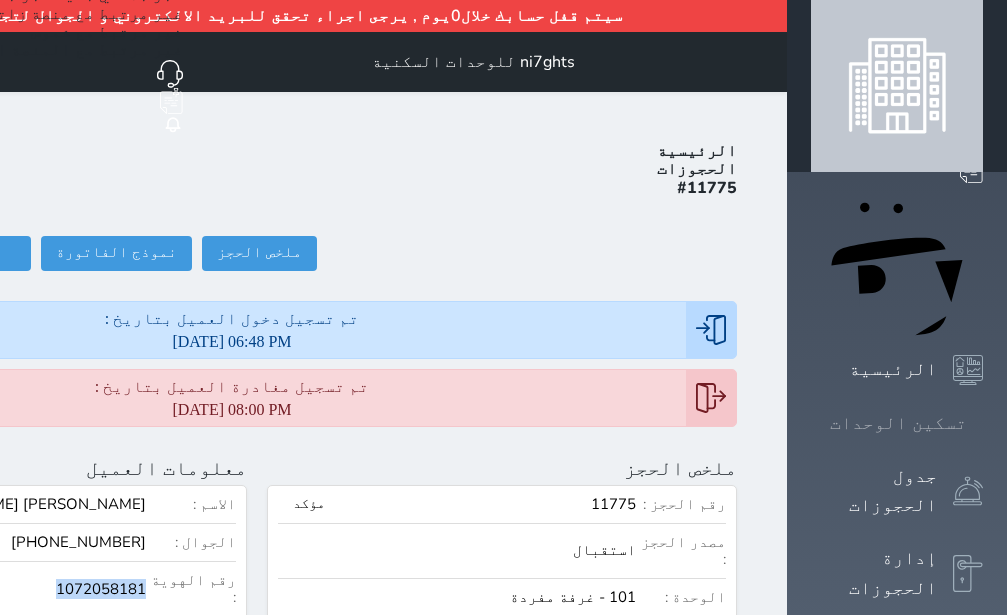 click on "تسكين الوحدات" at bounding box center [898, 423] 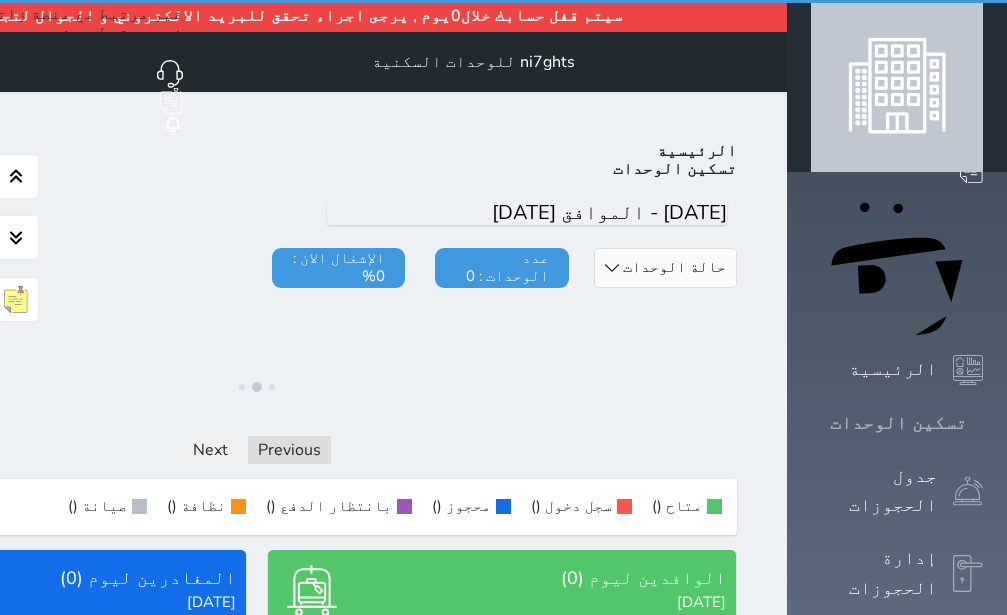 click on "تسكين الوحدات" at bounding box center (898, 423) 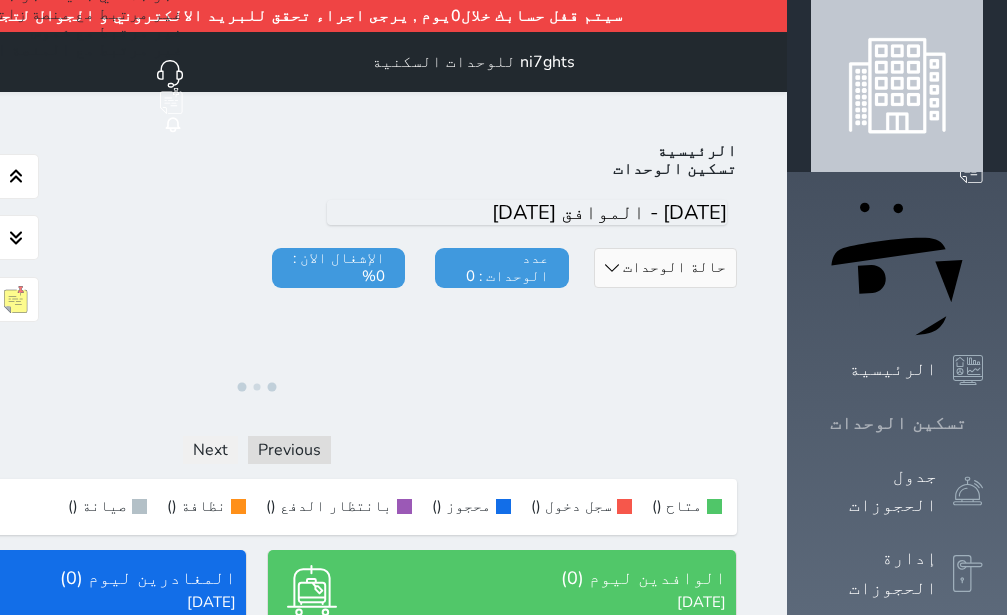 click on "تسكين الوحدات" at bounding box center [898, 423] 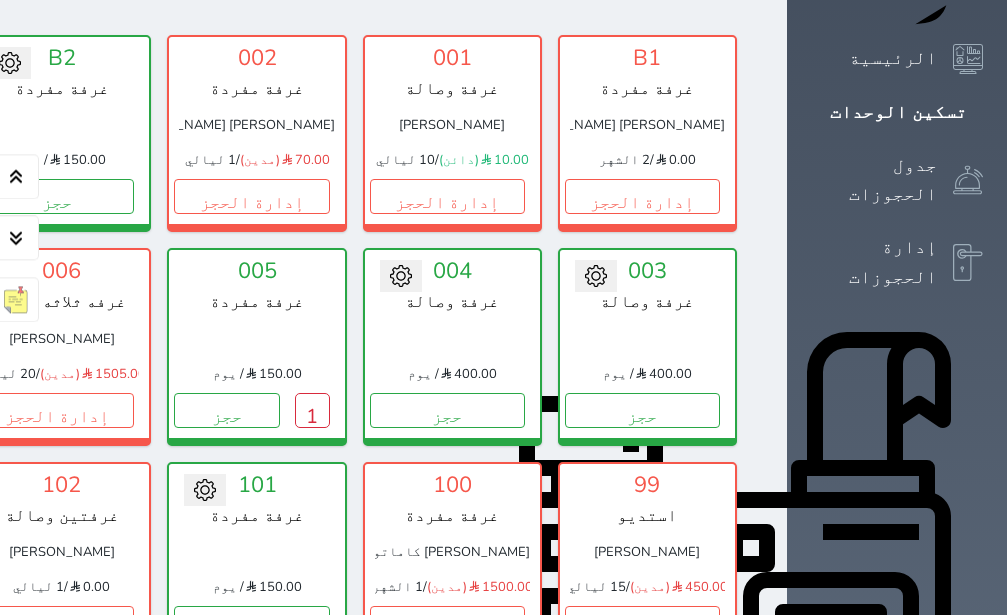 scroll, scrollTop: 362, scrollLeft: 0, axis: vertical 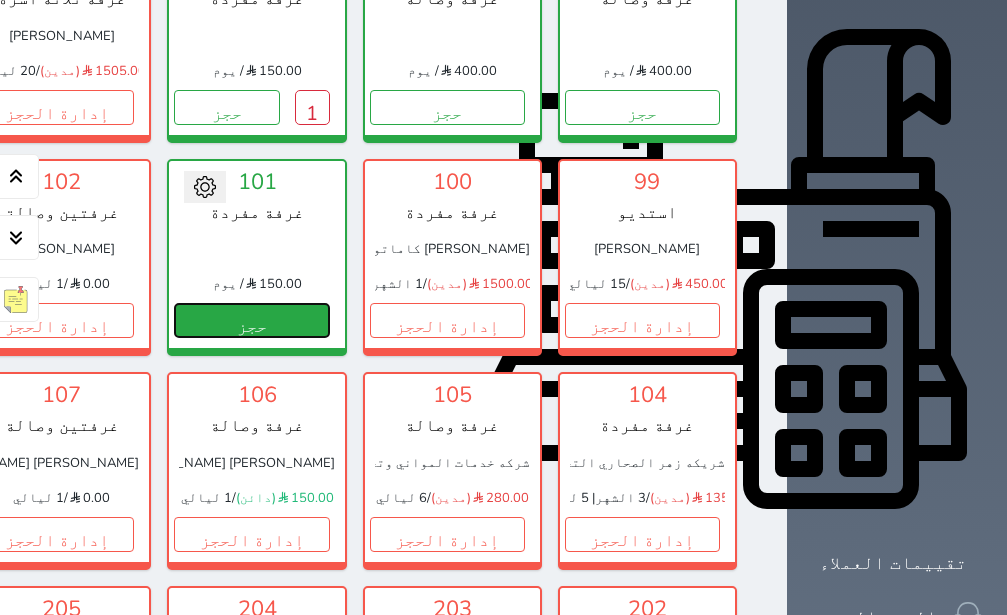 click on "حجز" at bounding box center (251, 320) 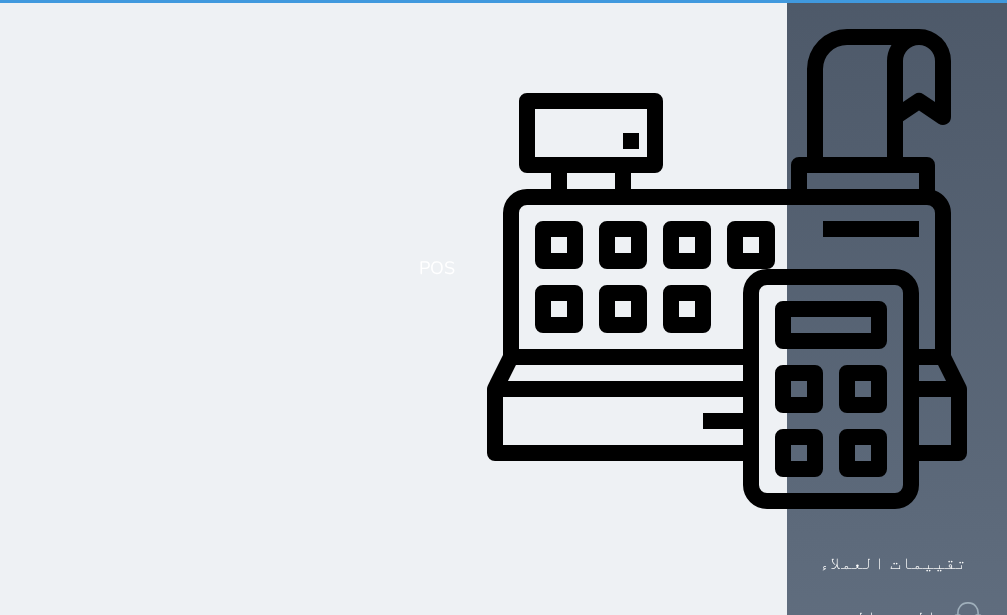 scroll, scrollTop: 108, scrollLeft: 0, axis: vertical 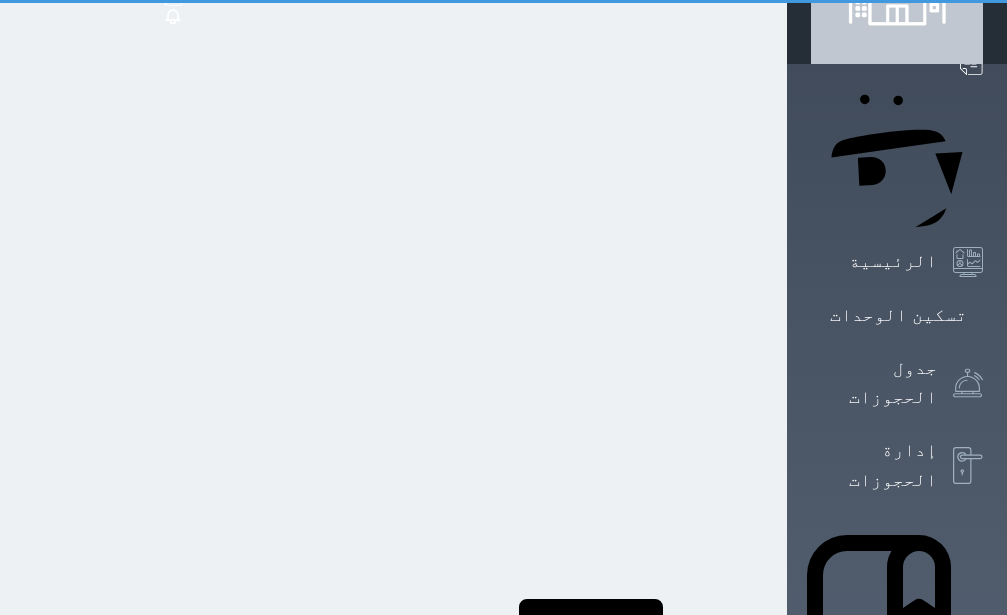 select on "1" 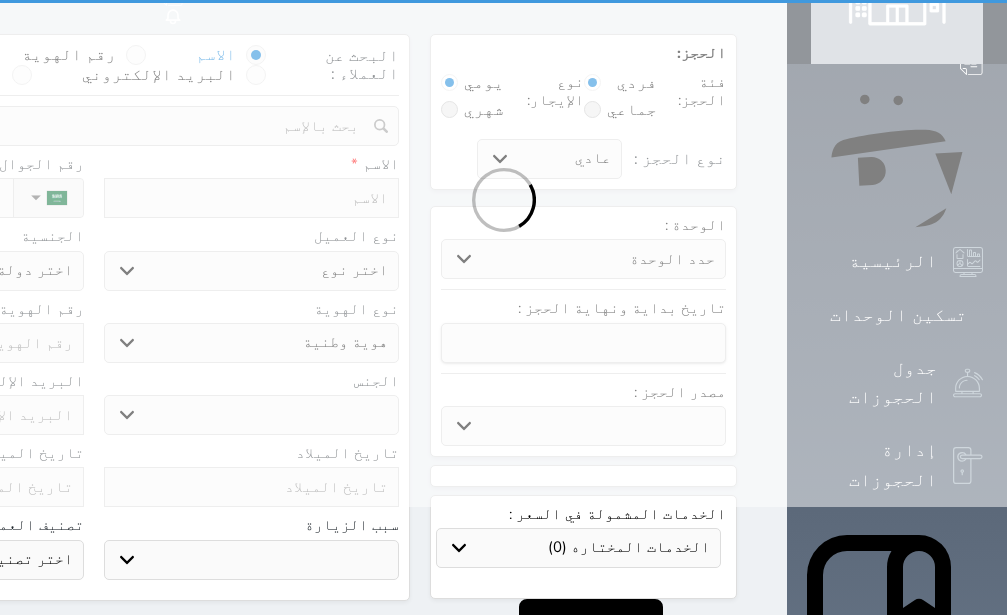 scroll, scrollTop: 0, scrollLeft: 0, axis: both 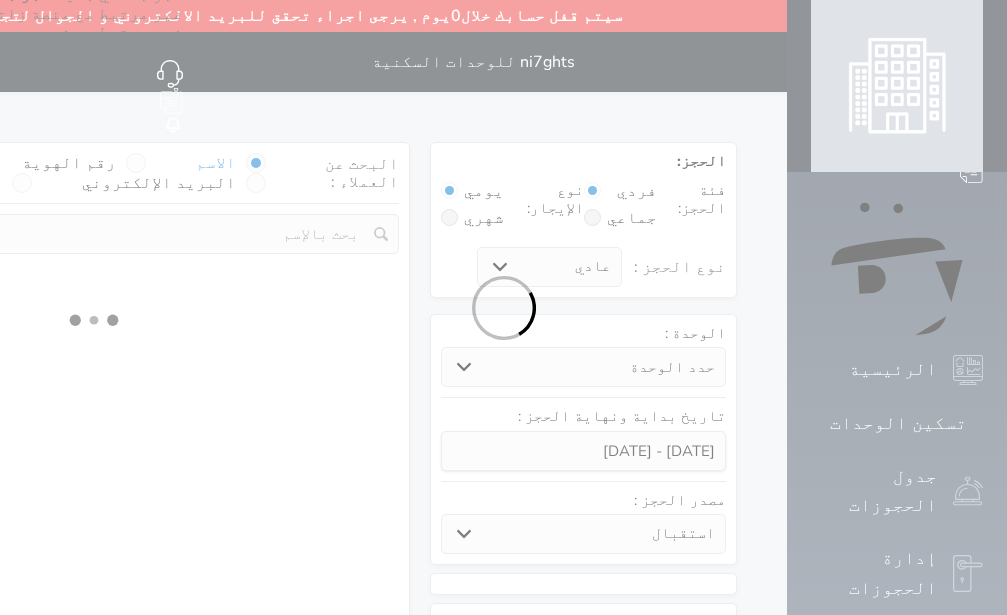 select 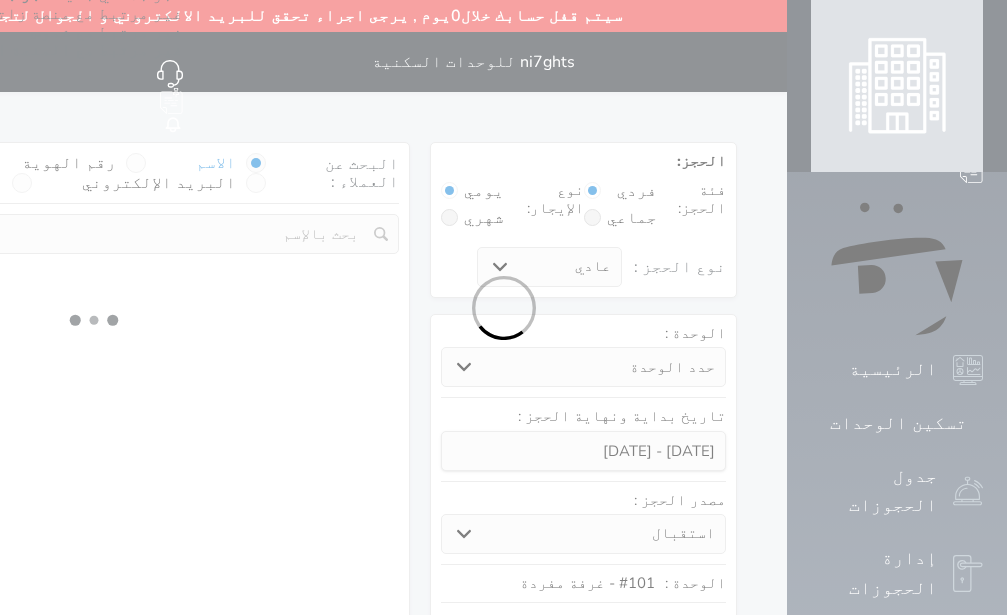 select on "1" 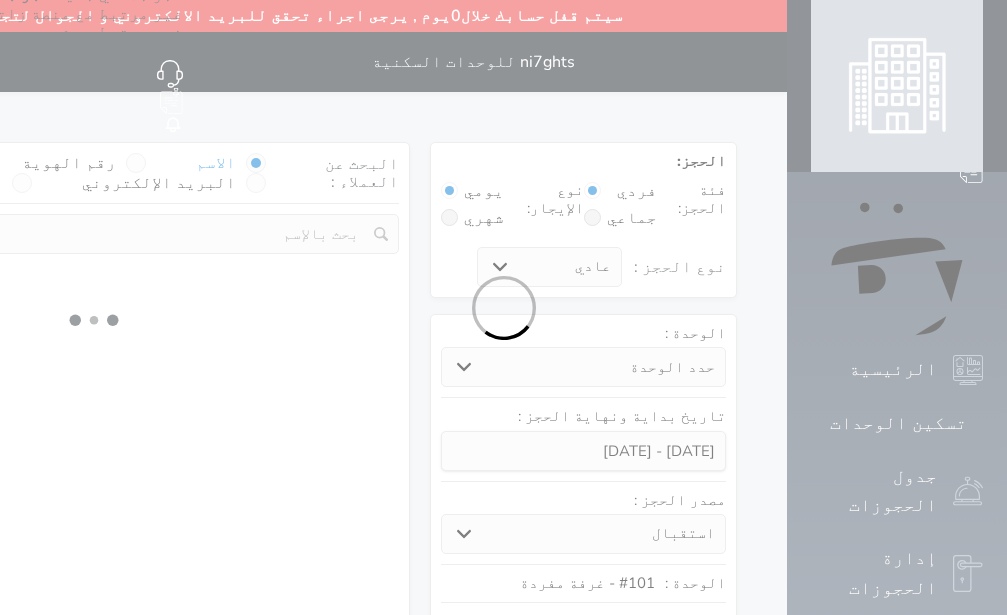 select on "113" 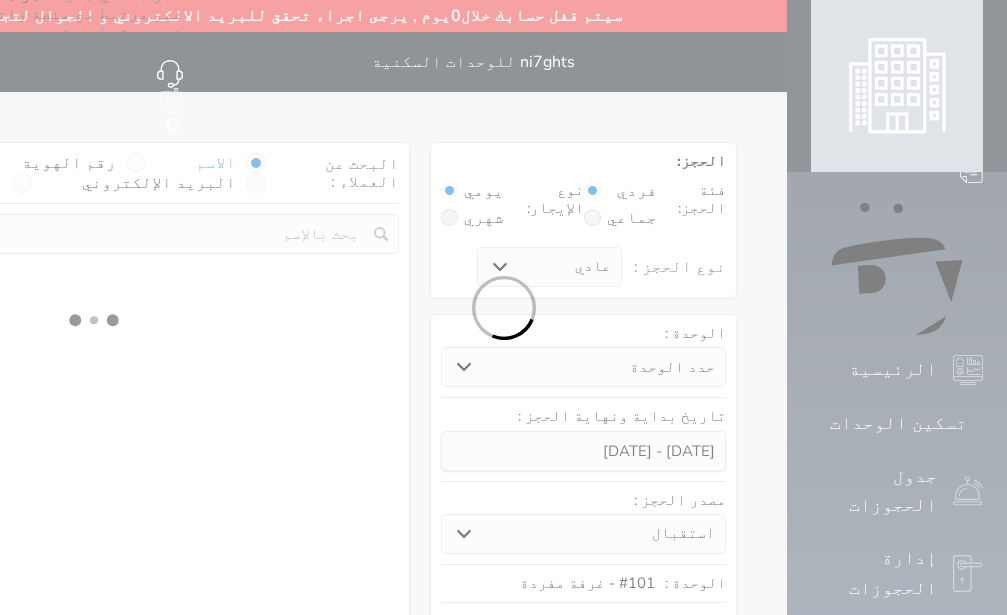 select on "1" 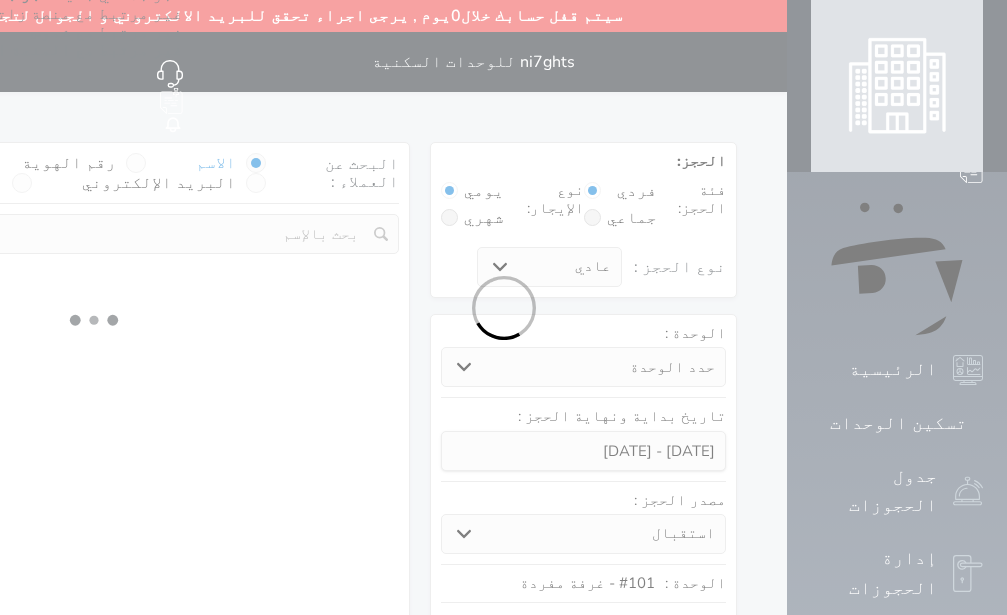 select 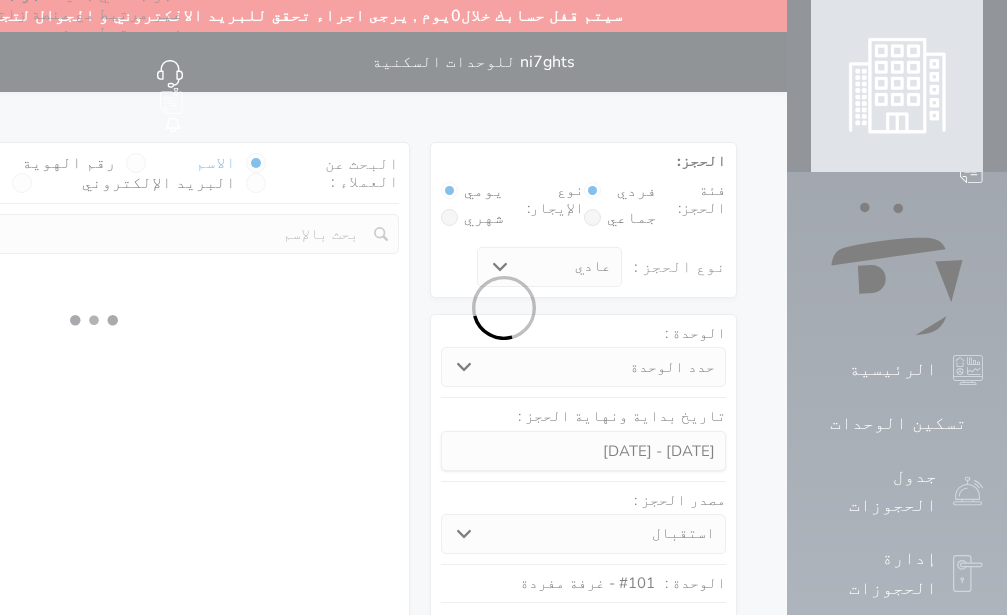 select on "7" 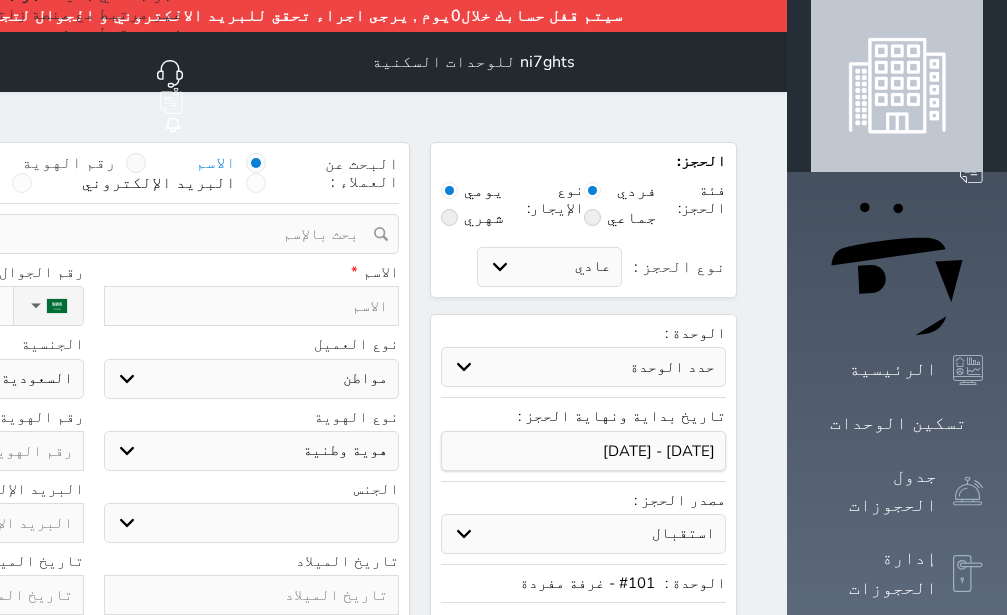 select 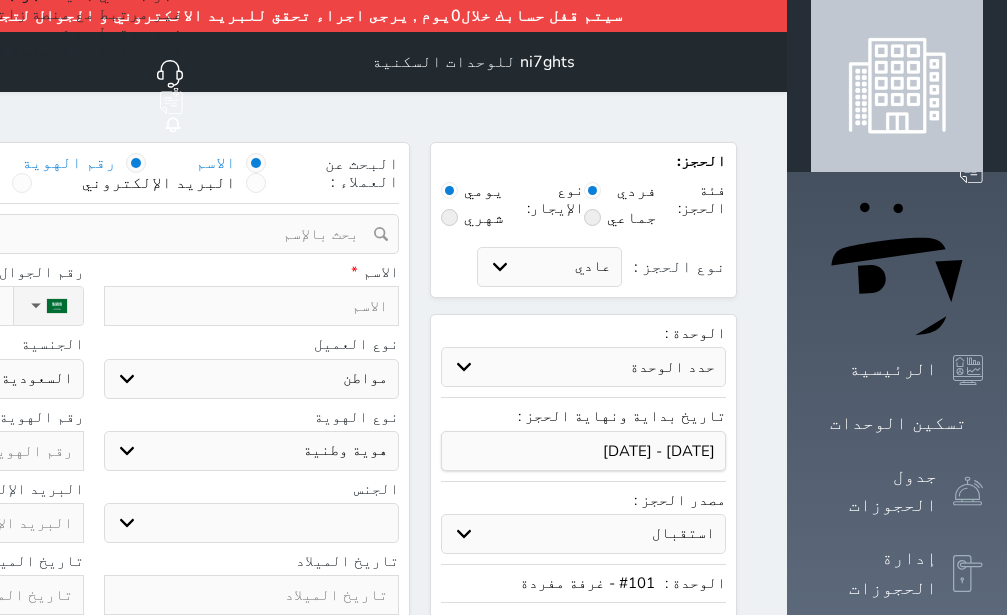 radio on "false" 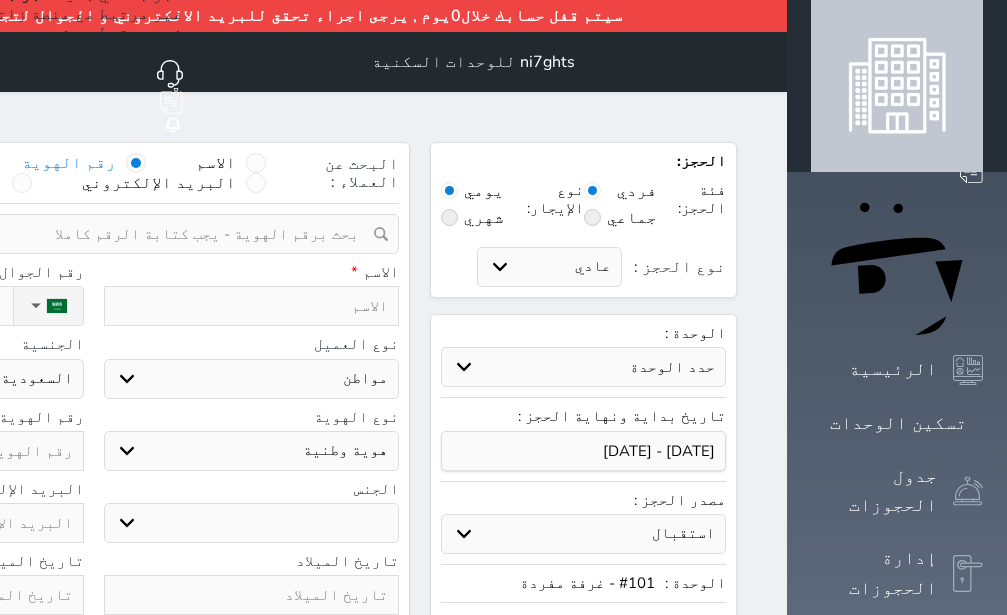 click at bounding box center (86, 234) 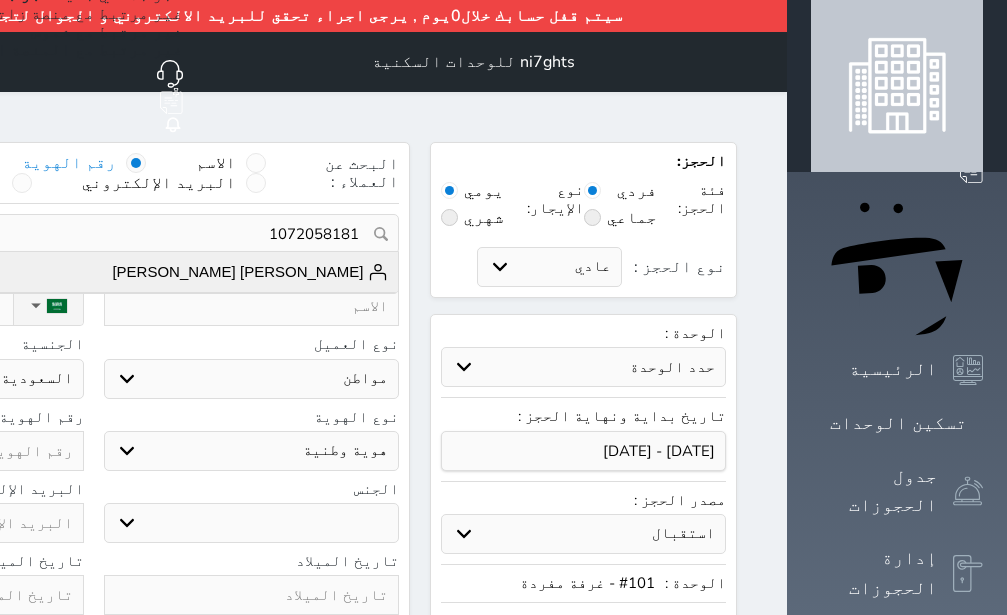 click on "[PERSON_NAME] [PERSON_NAME]" at bounding box center [250, 272] 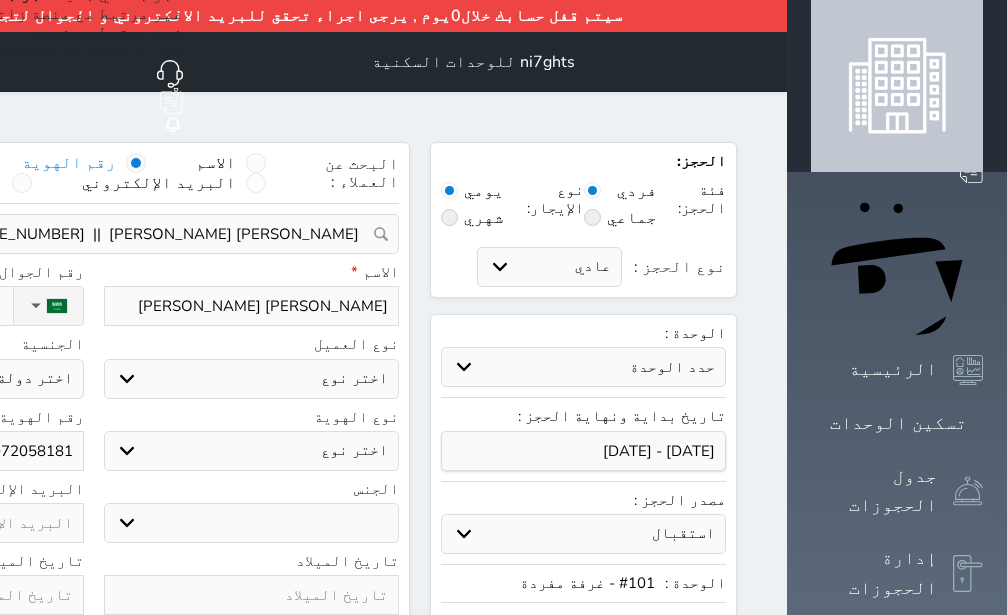 select 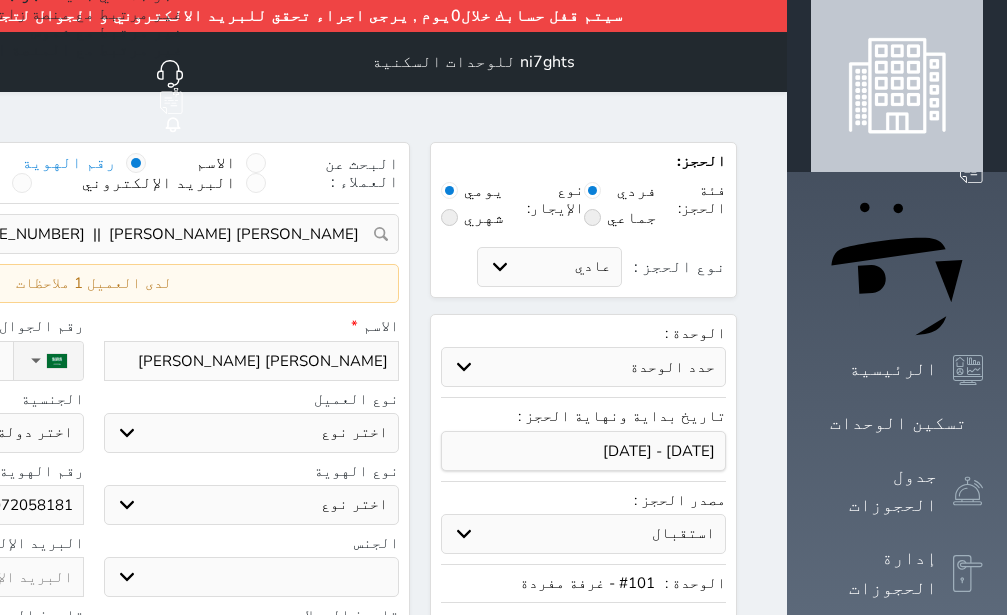 select 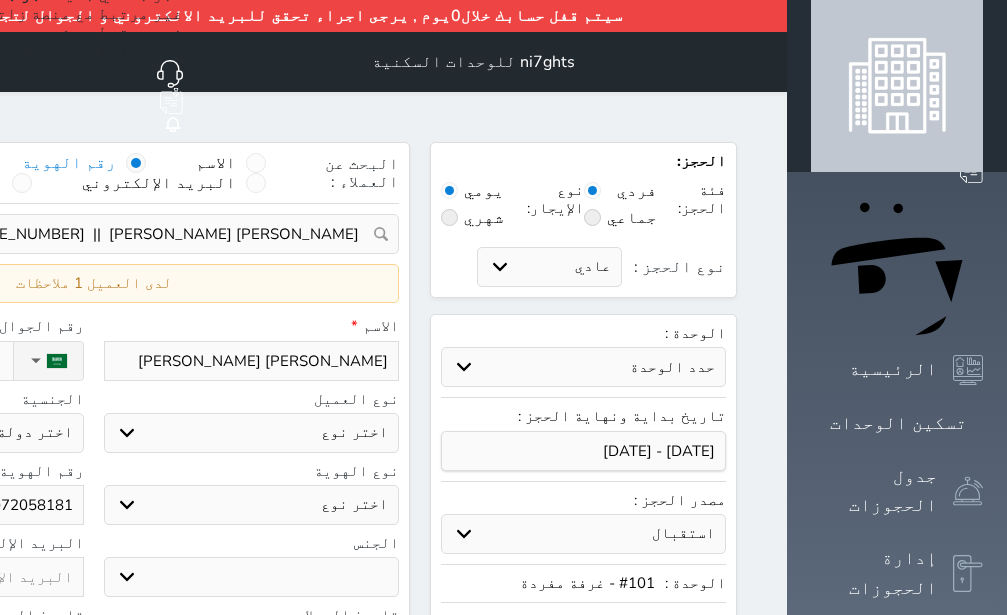 select 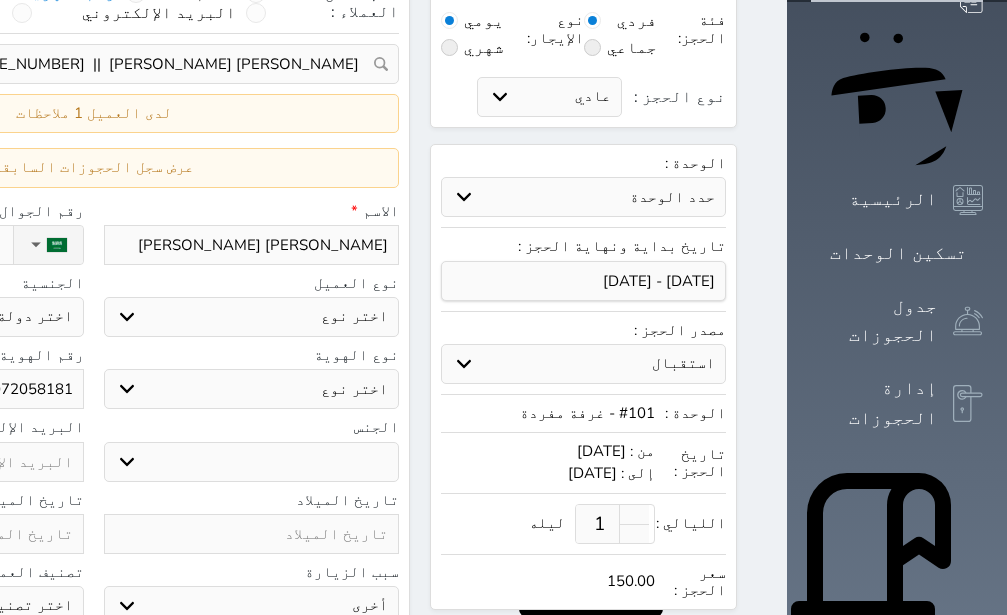 scroll, scrollTop: 601, scrollLeft: 0, axis: vertical 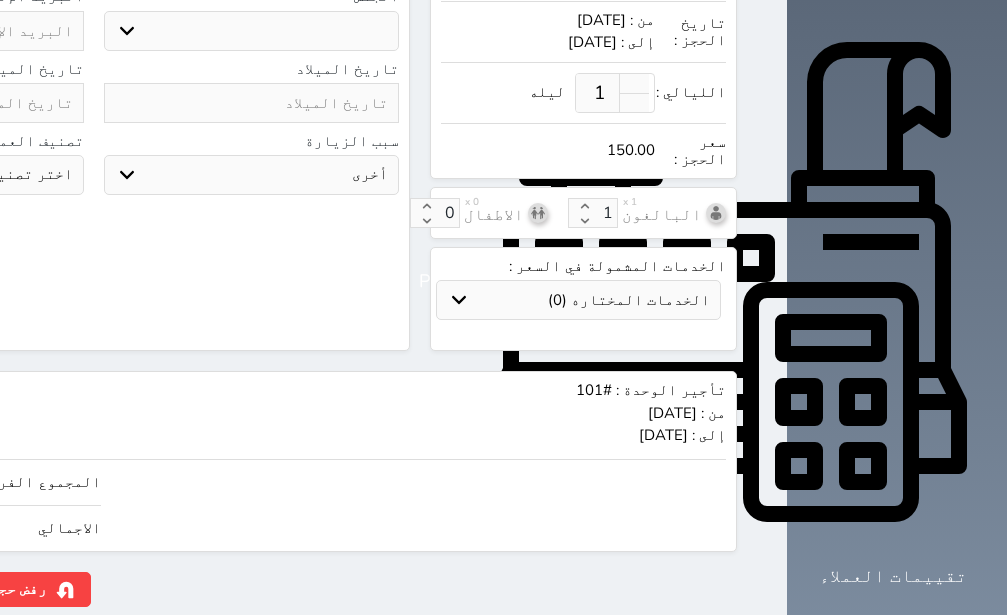 click on "150" at bounding box center [-147, 482] 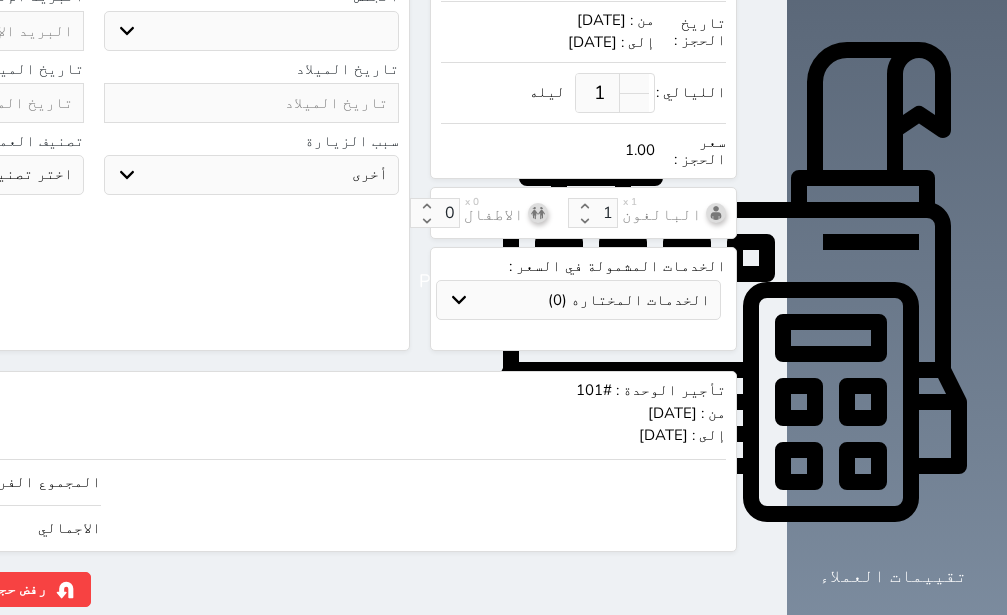 type on "10" 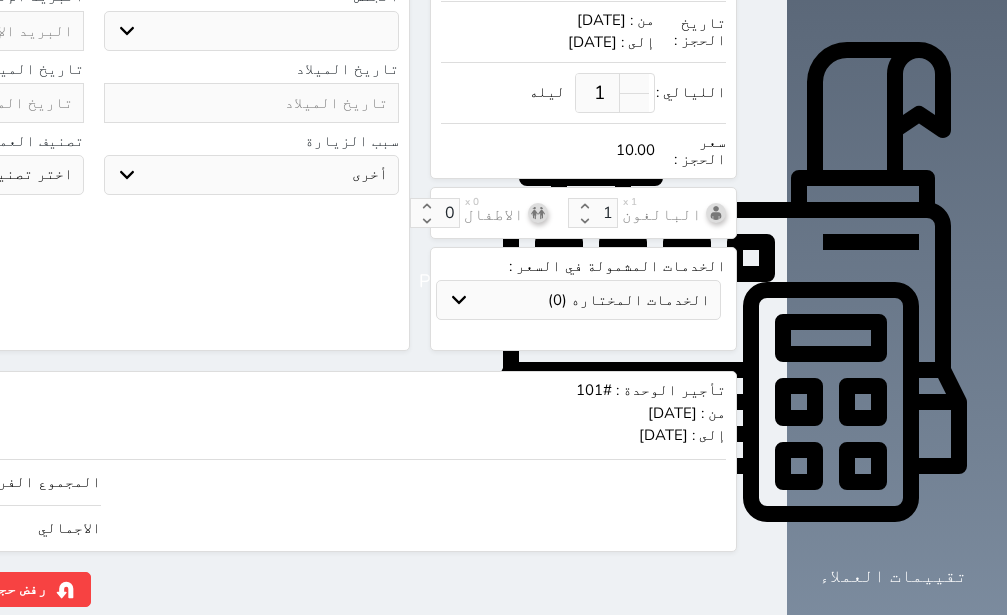 type on "100" 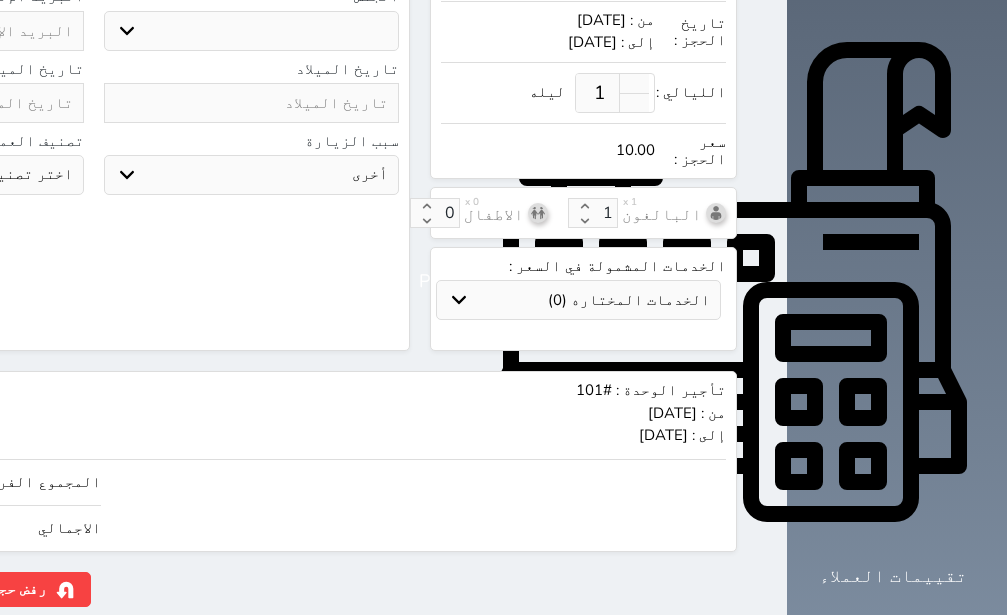 type on "100.00" 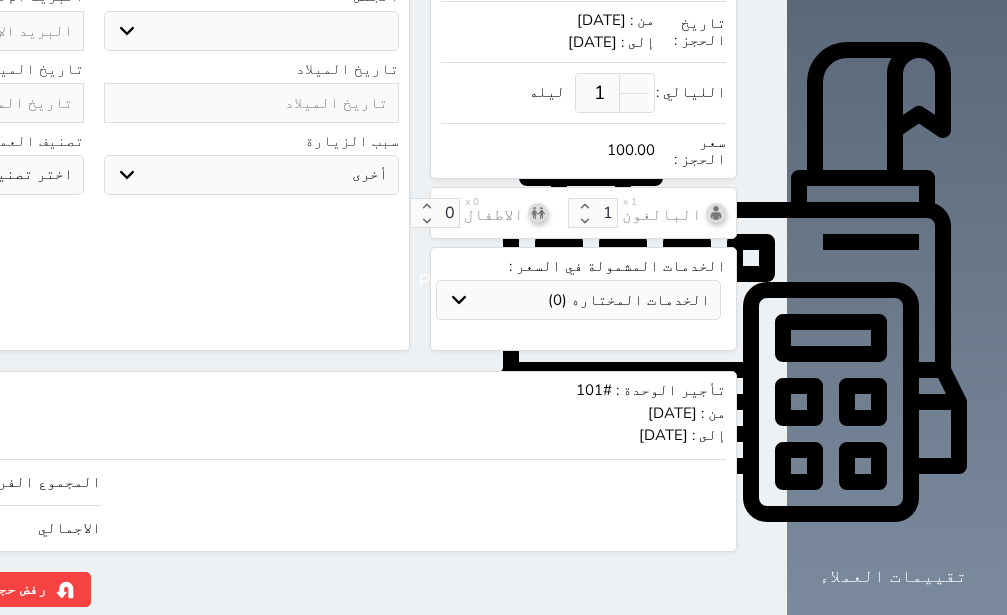 type on "100.00" 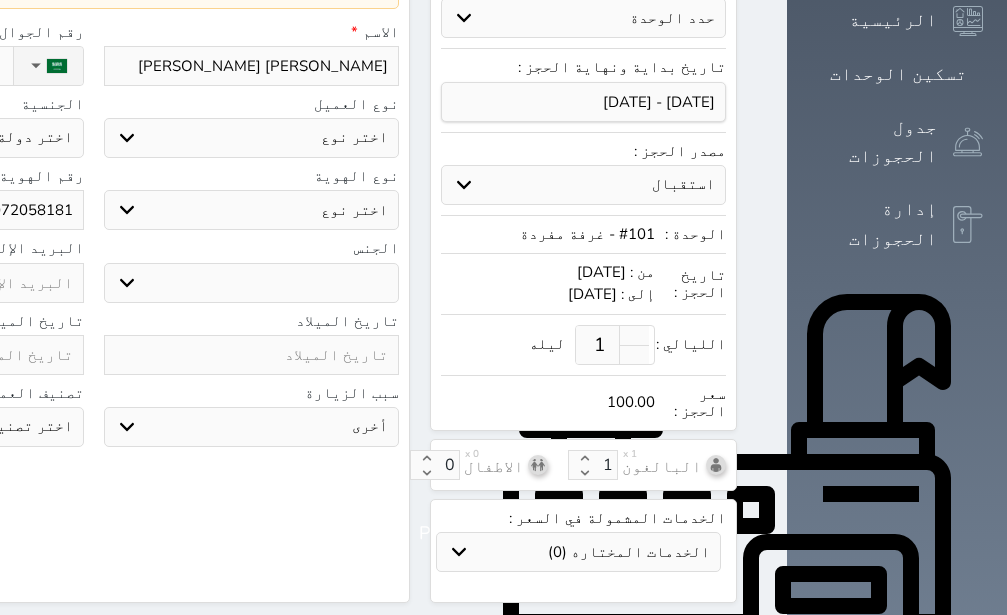 scroll, scrollTop: 97, scrollLeft: 0, axis: vertical 